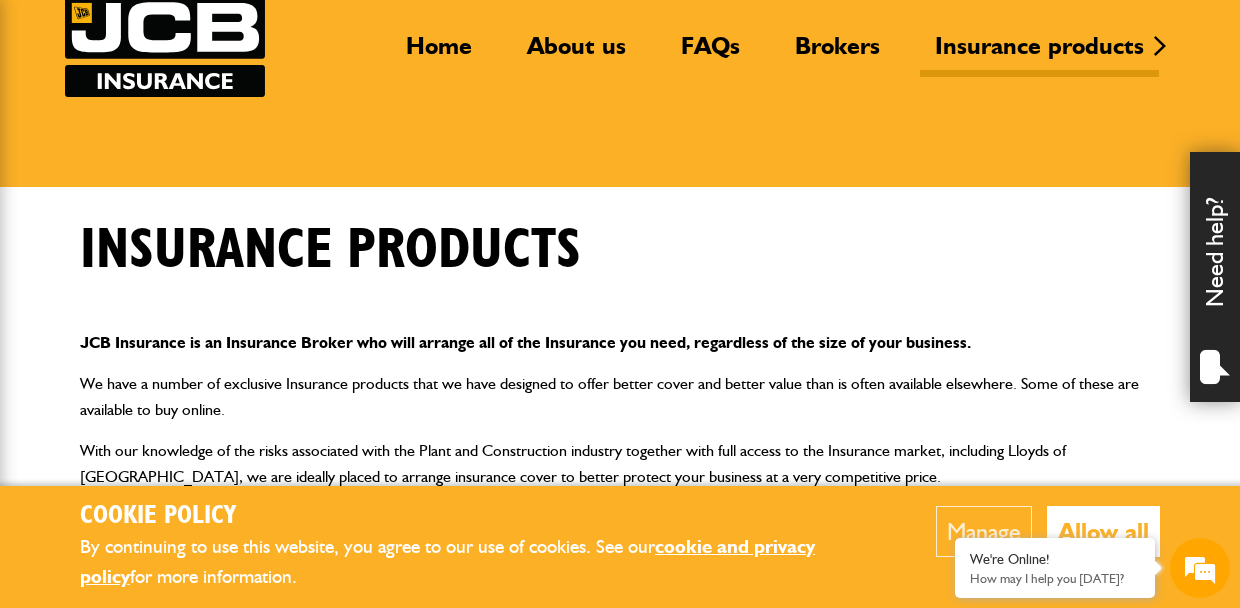 scroll, scrollTop: 149, scrollLeft: 0, axis: vertical 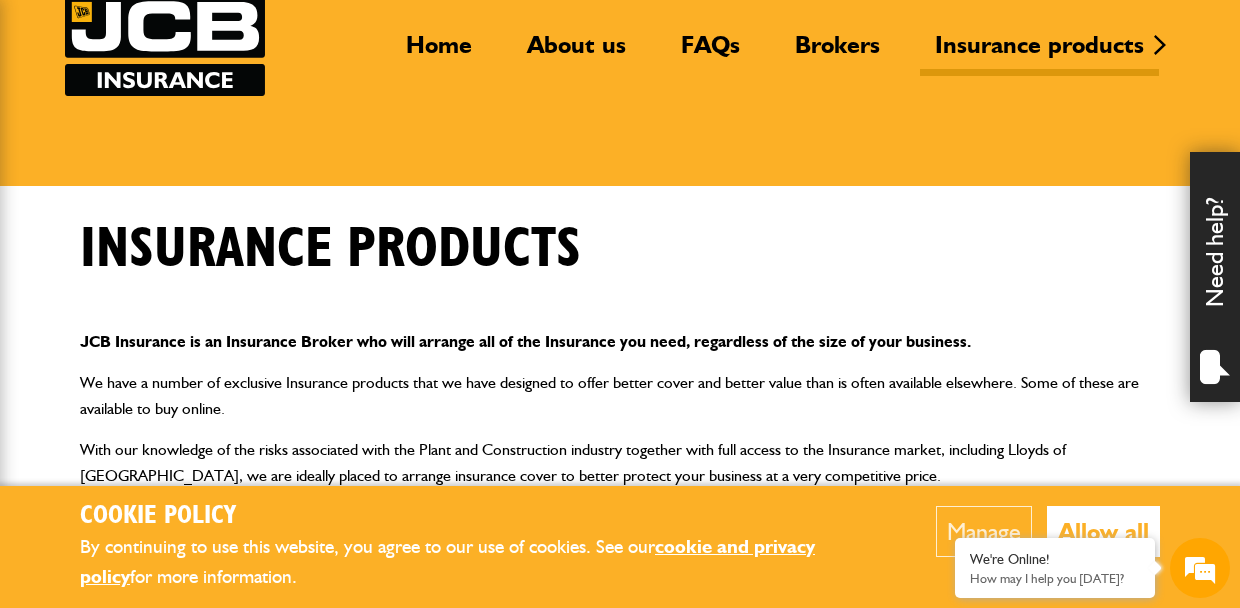 click on "Allow all" at bounding box center [1103, 531] 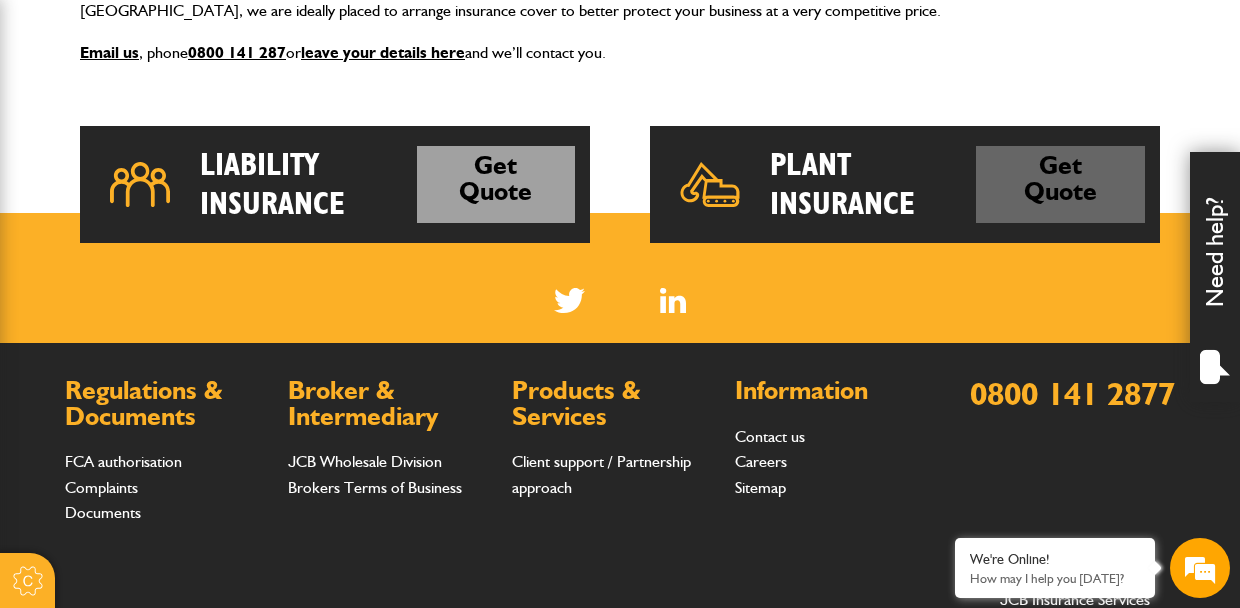scroll, scrollTop: 537, scrollLeft: 0, axis: vertical 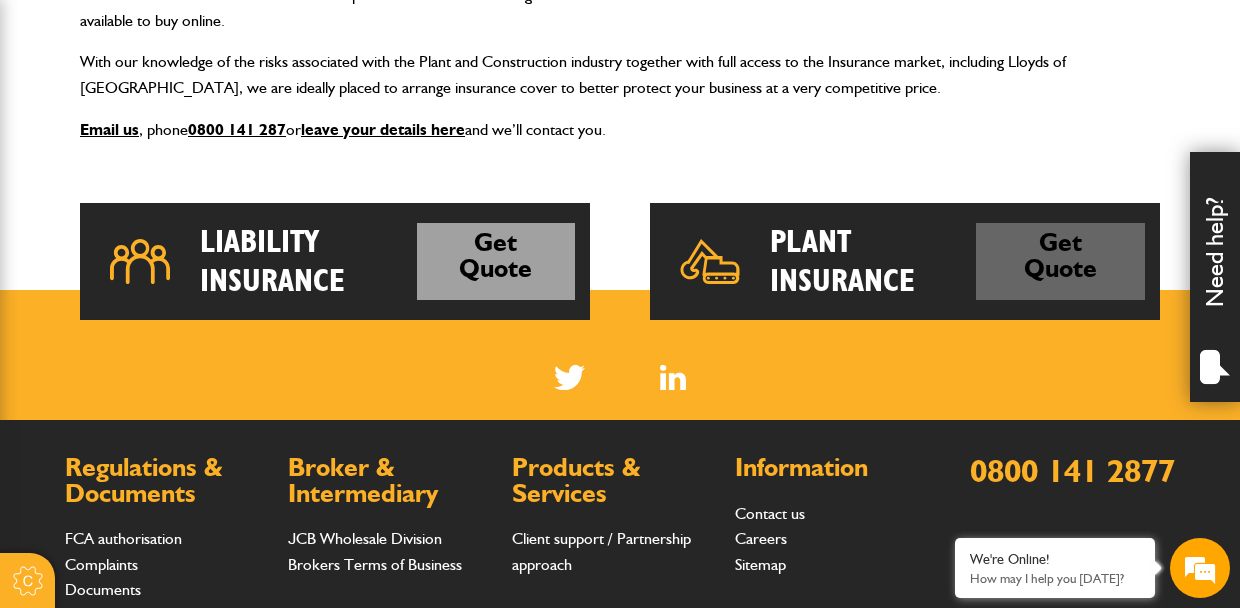 click on "Get Quote" at bounding box center [1060, 261] 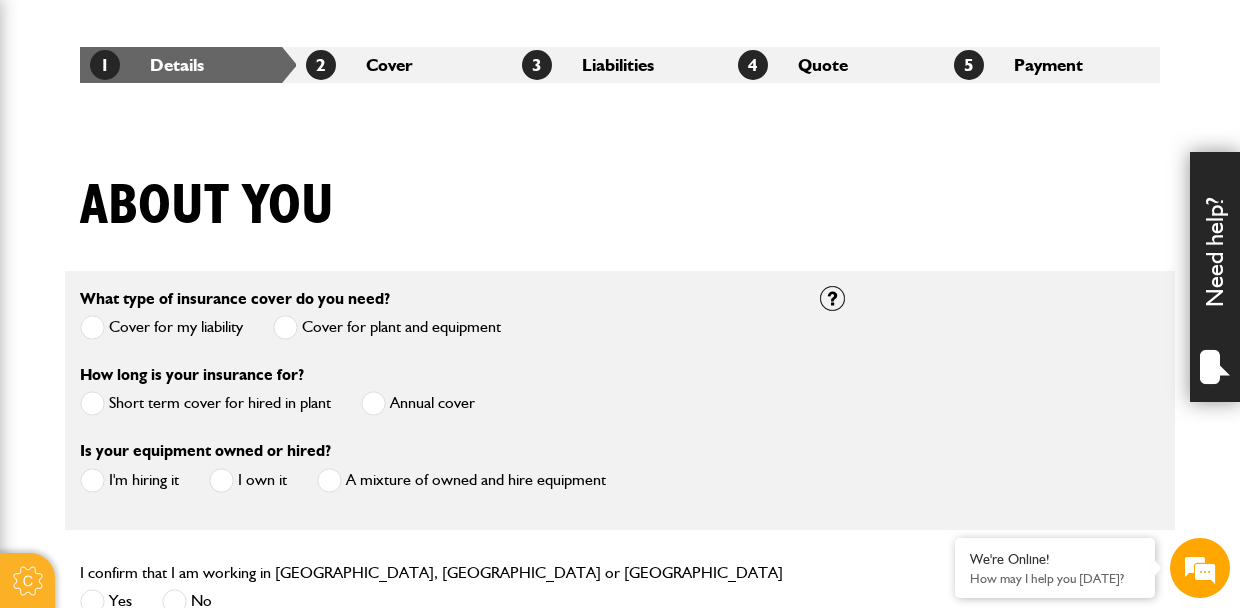 scroll, scrollTop: 364, scrollLeft: 0, axis: vertical 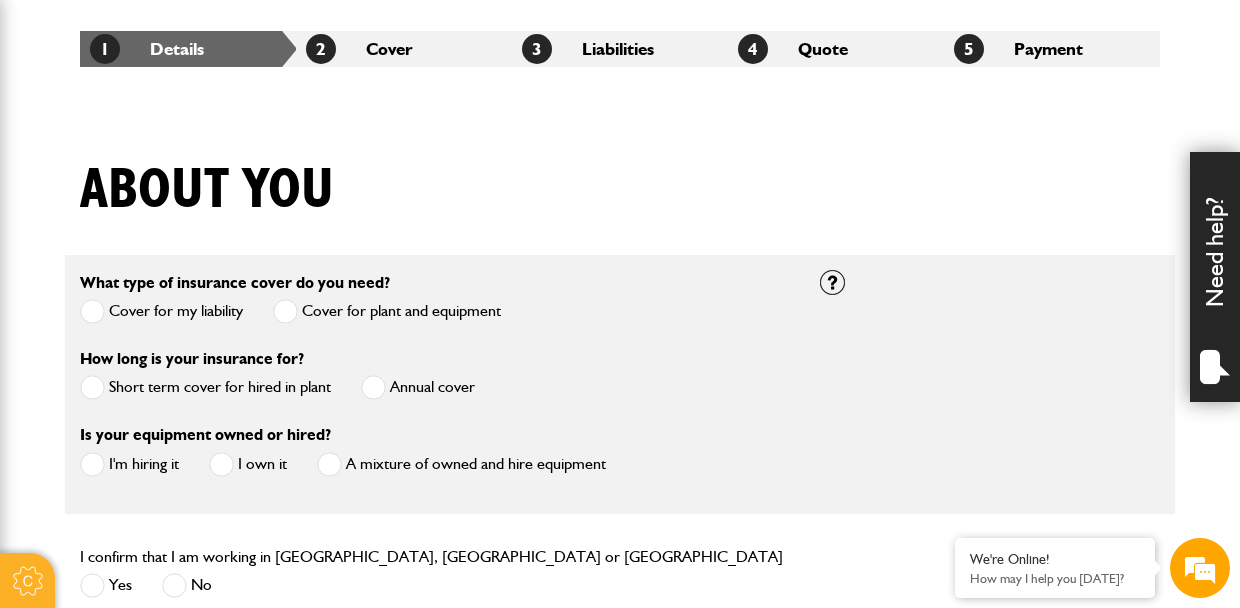 click at bounding box center (373, 387) 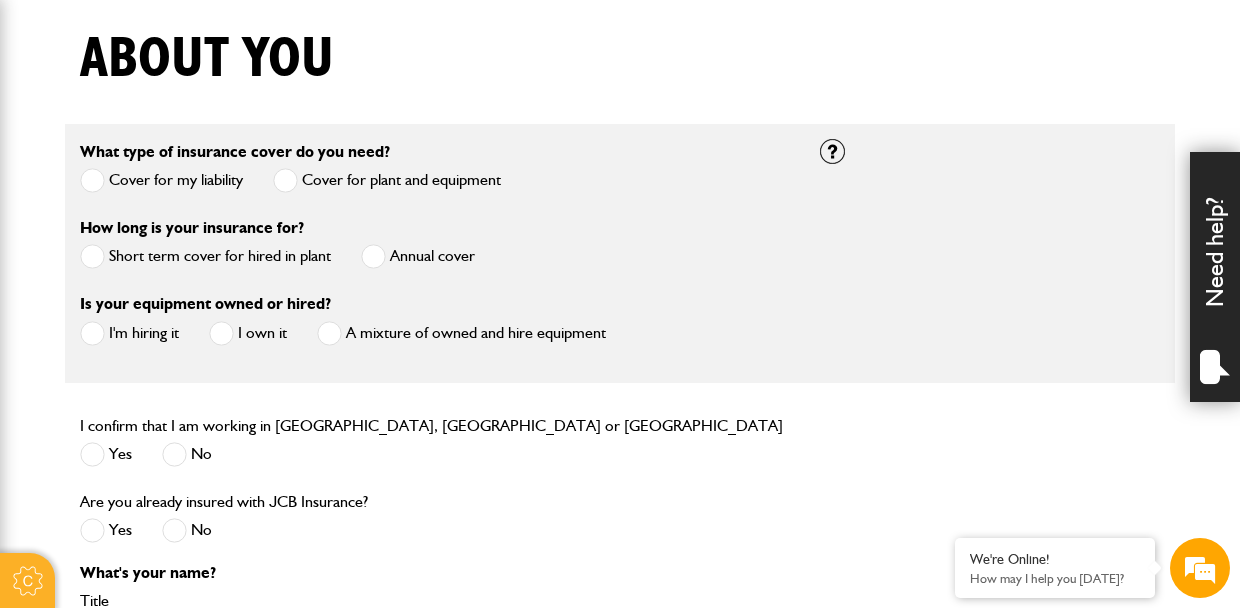 click at bounding box center (92, 454) 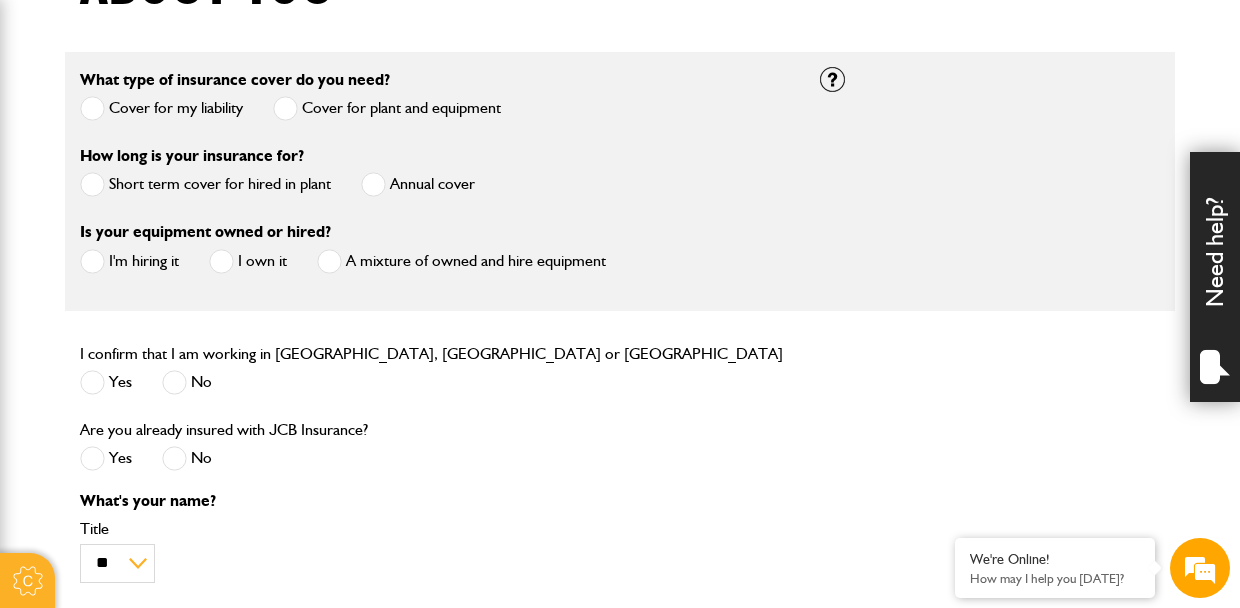 scroll, scrollTop: 610, scrollLeft: 0, axis: vertical 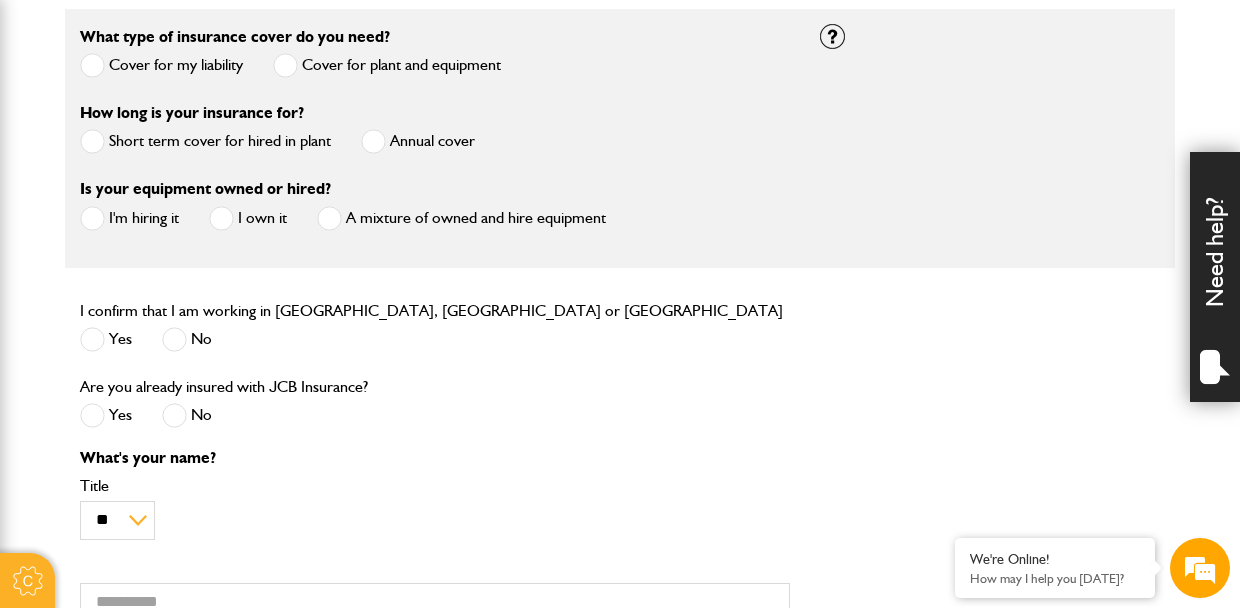 click at bounding box center [174, 415] 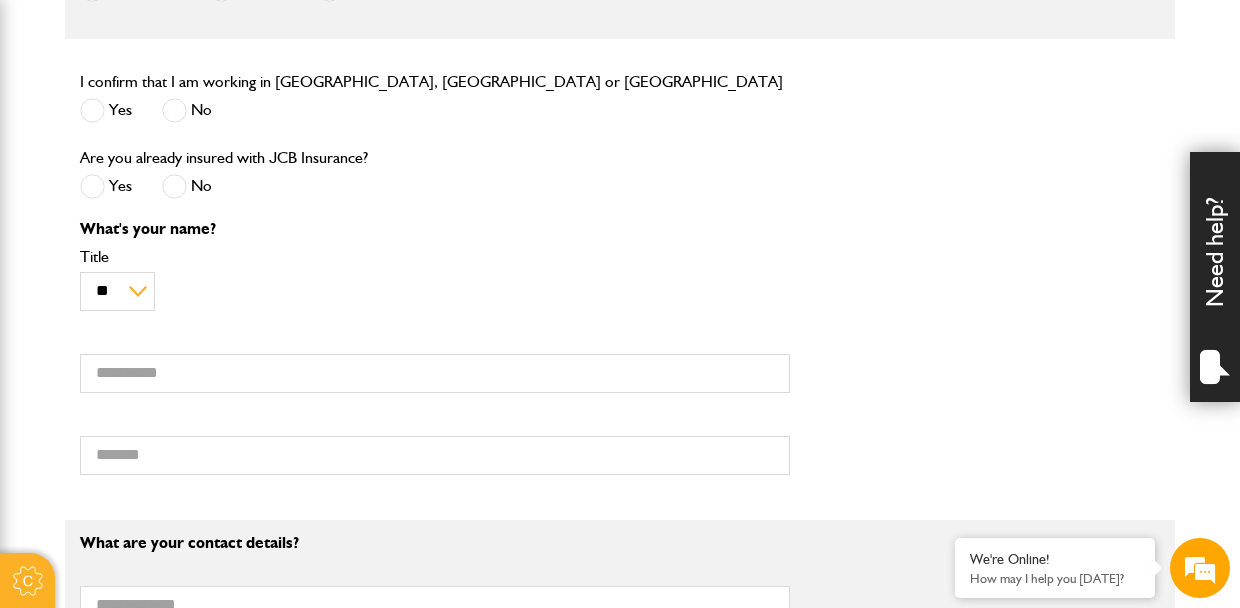 scroll, scrollTop: 868, scrollLeft: 0, axis: vertical 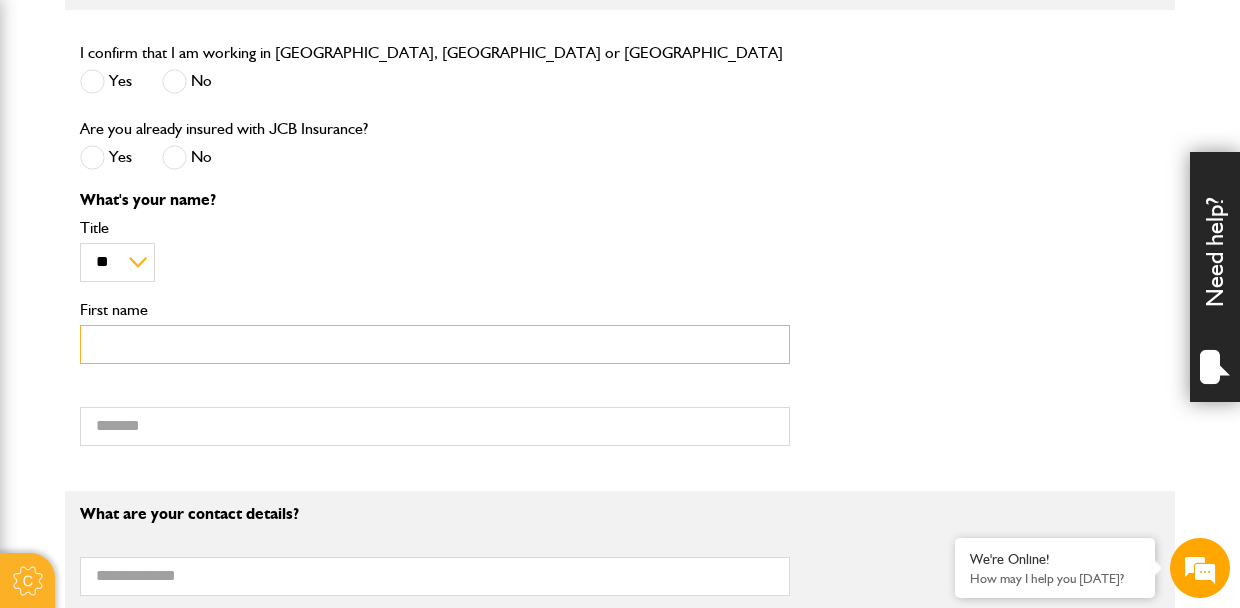 click on "First name" at bounding box center (435, 344) 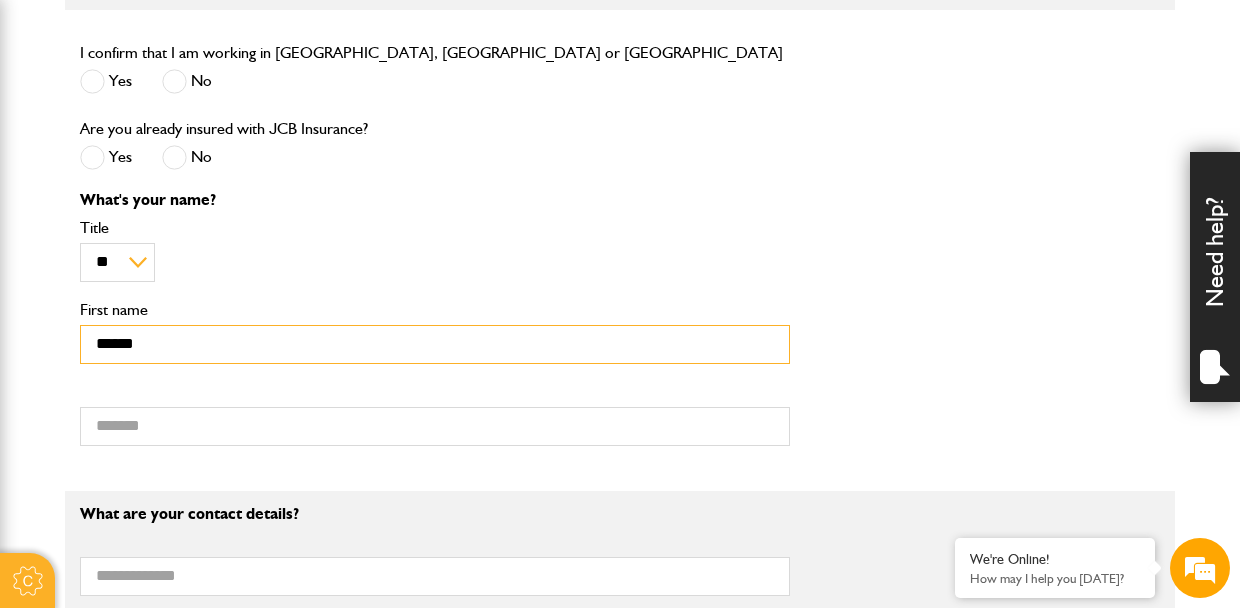 type on "******" 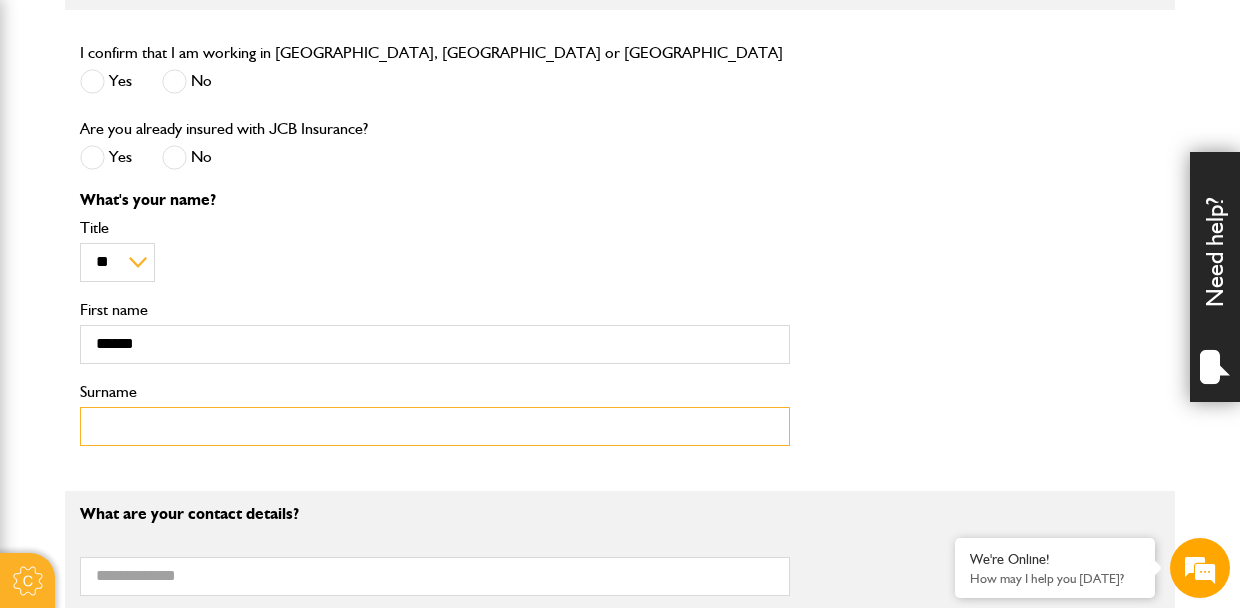 click on "Surname" at bounding box center [435, 426] 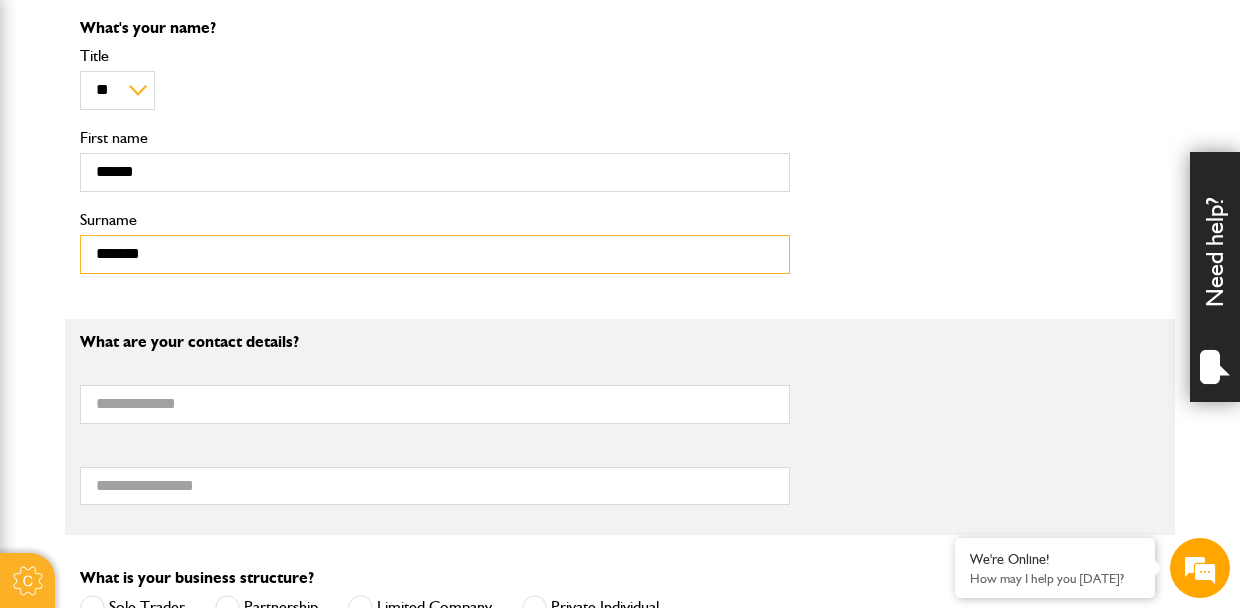 scroll, scrollTop: 1041, scrollLeft: 0, axis: vertical 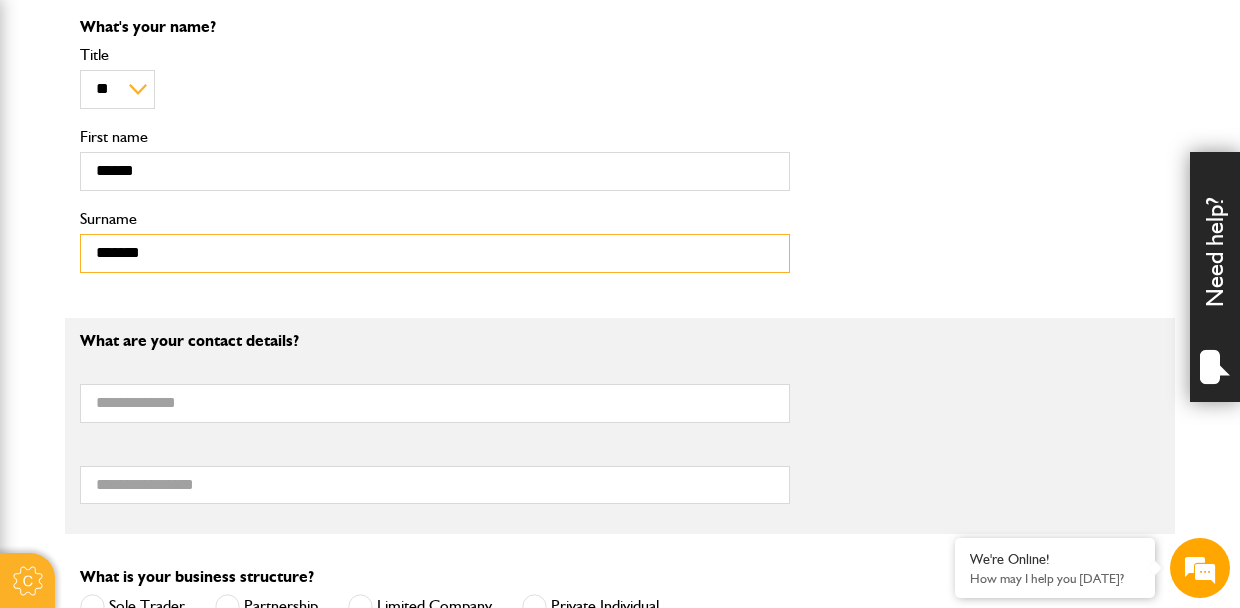 type on "*******" 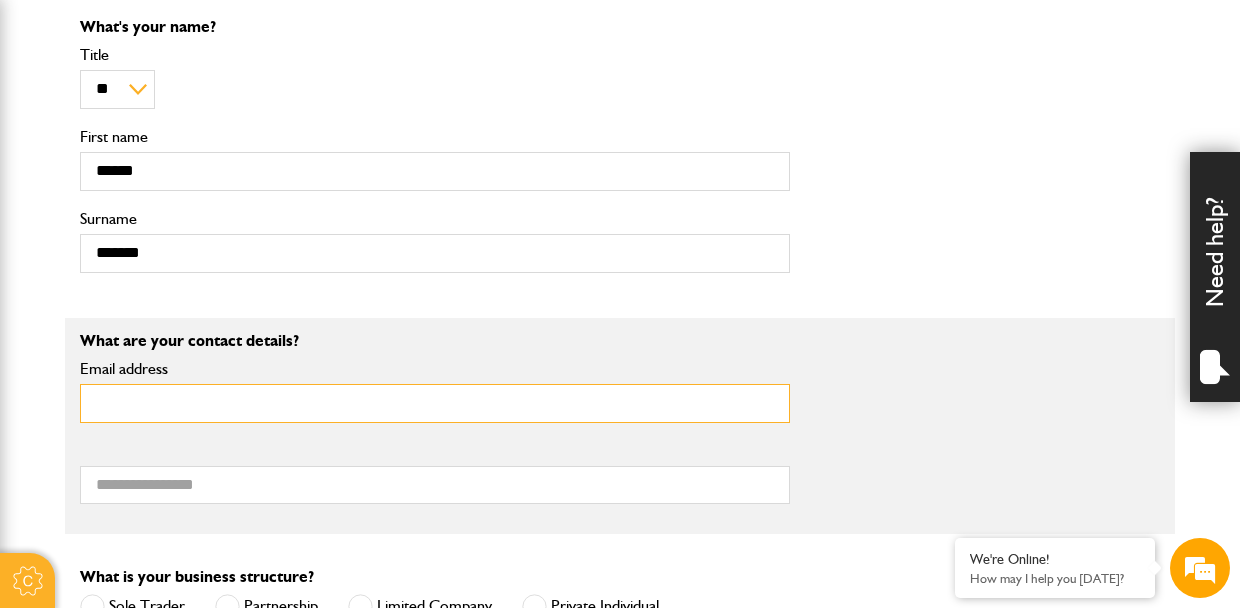 click on "Email address" at bounding box center [435, 403] 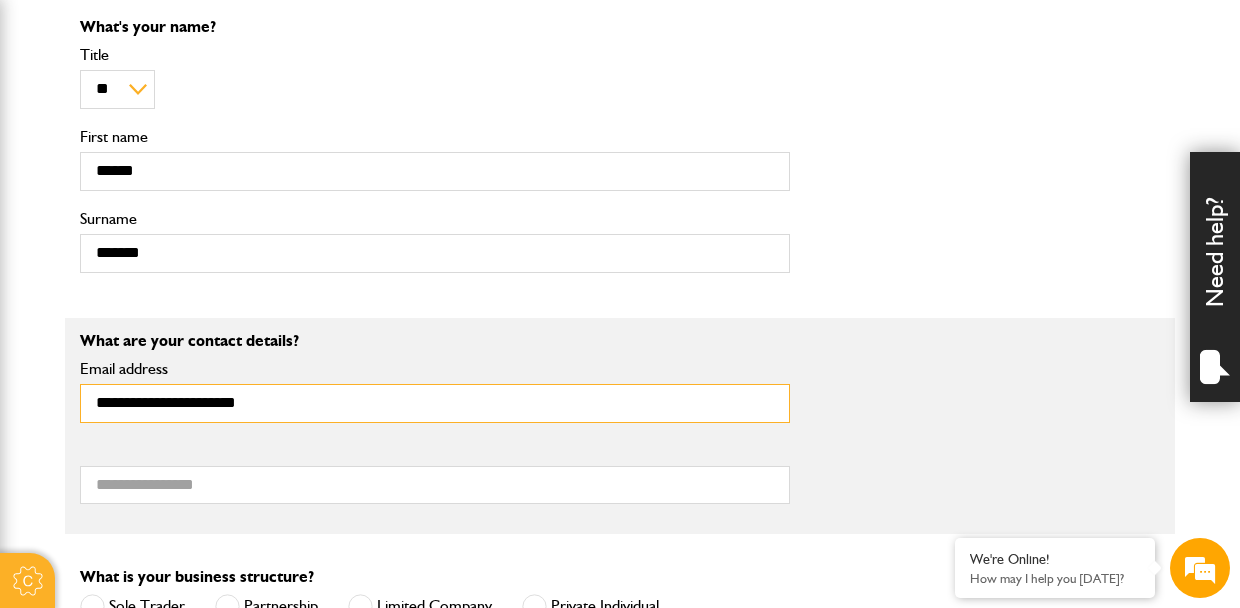 type on "**********" 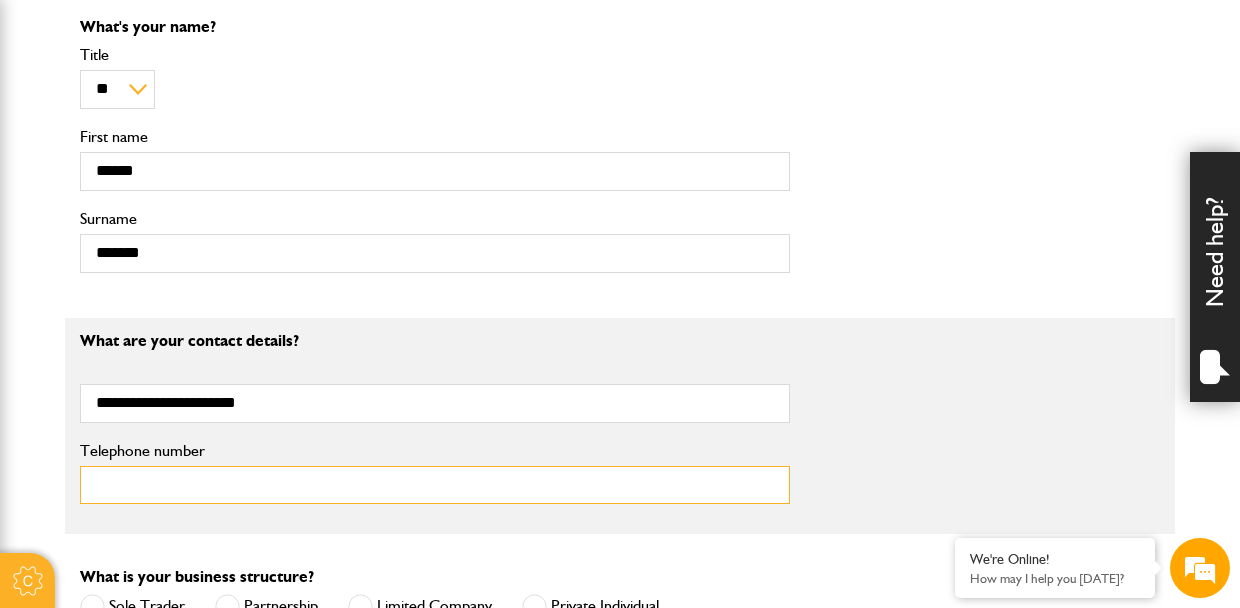 click on "Telephone number" at bounding box center [435, 485] 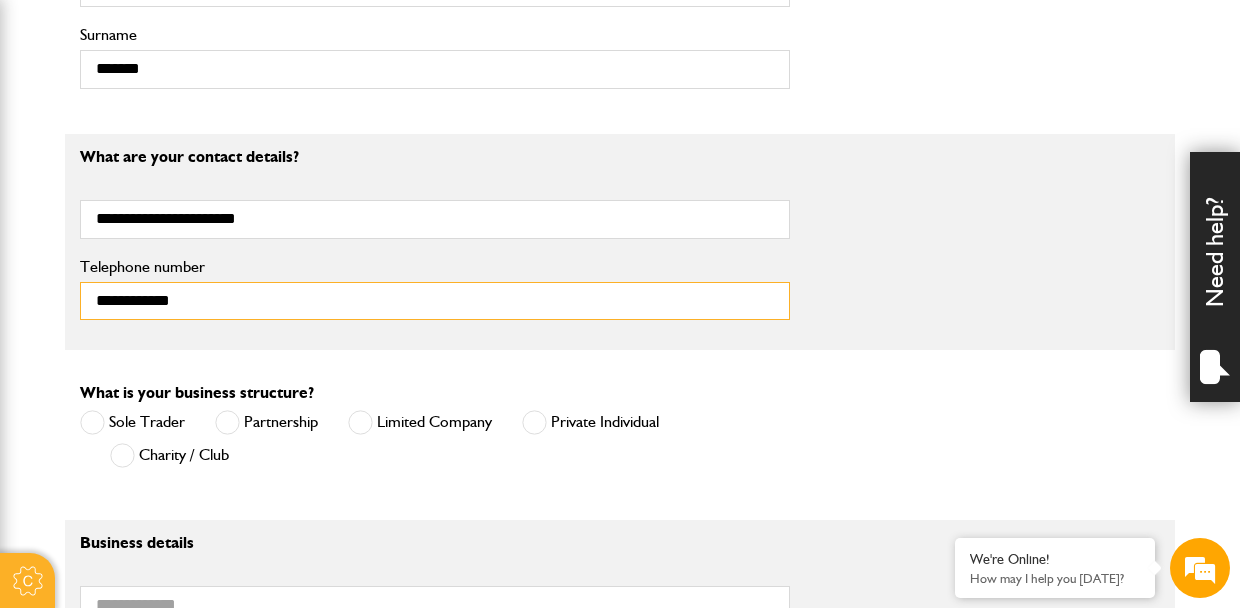 scroll, scrollTop: 1229, scrollLeft: 0, axis: vertical 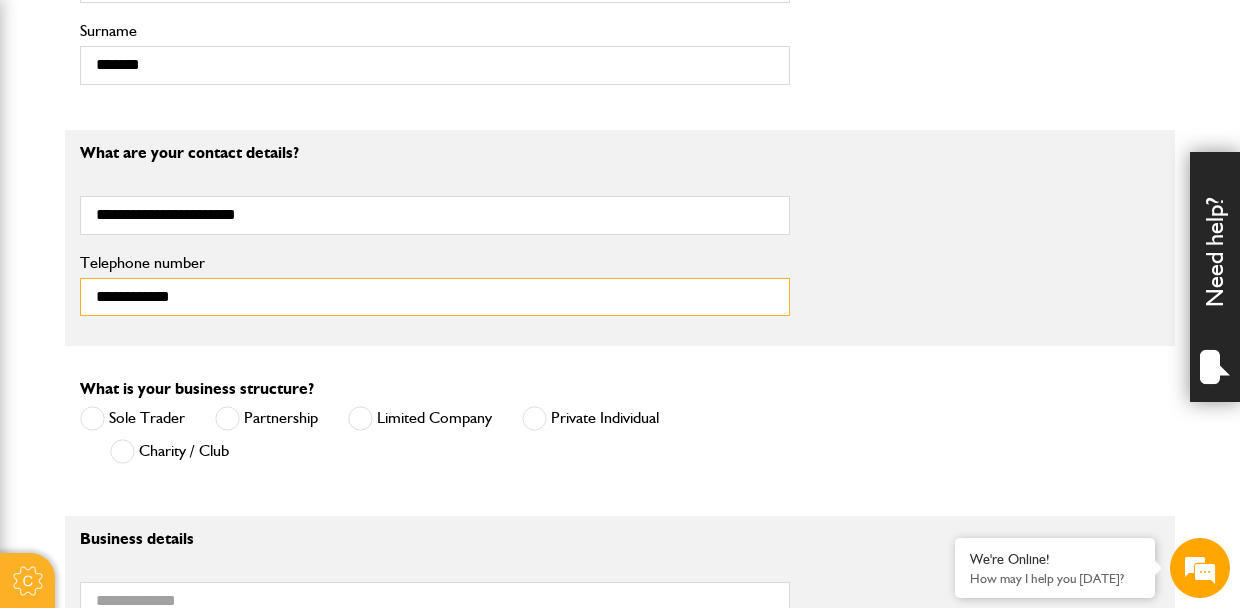 type on "**********" 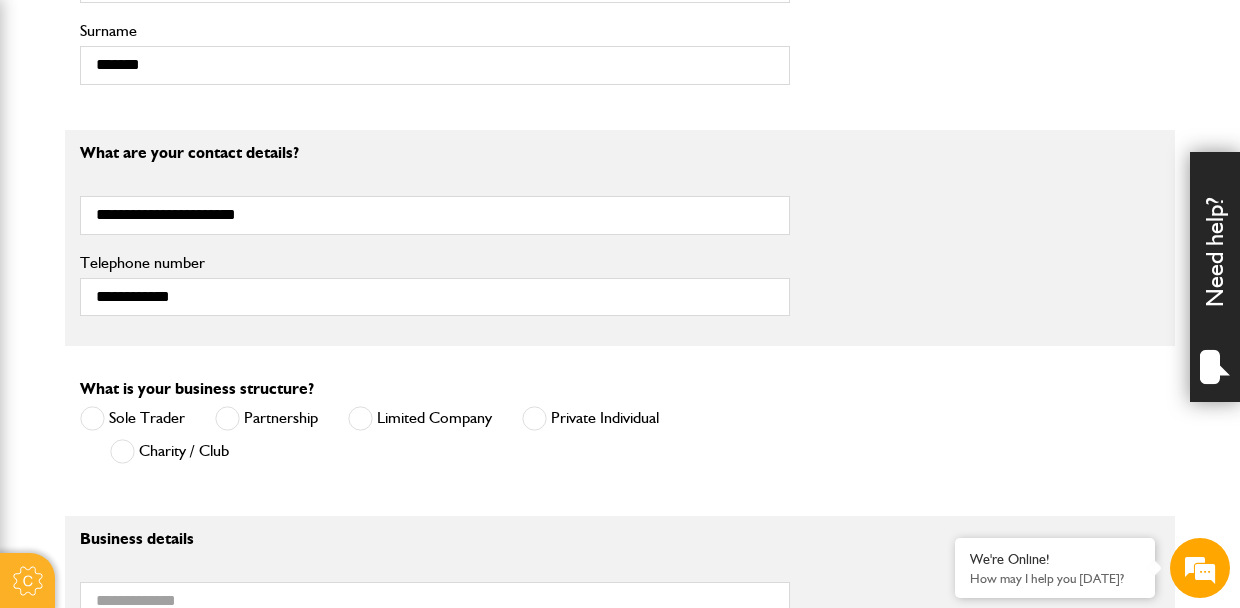 click at bounding box center [92, 418] 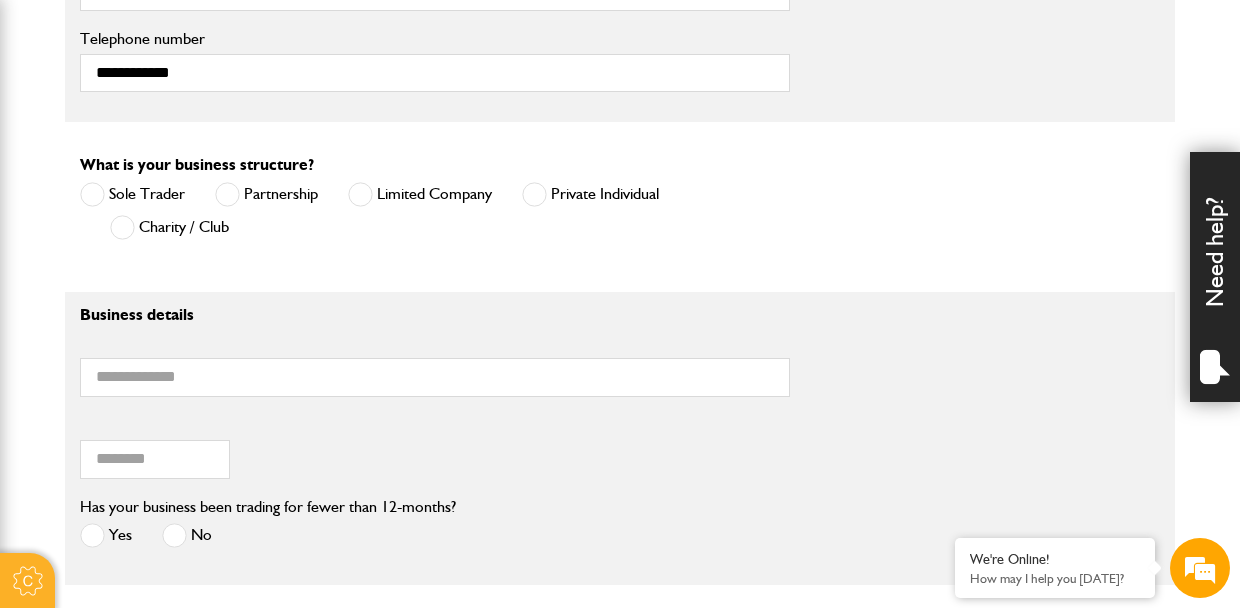 scroll, scrollTop: 1464, scrollLeft: 0, axis: vertical 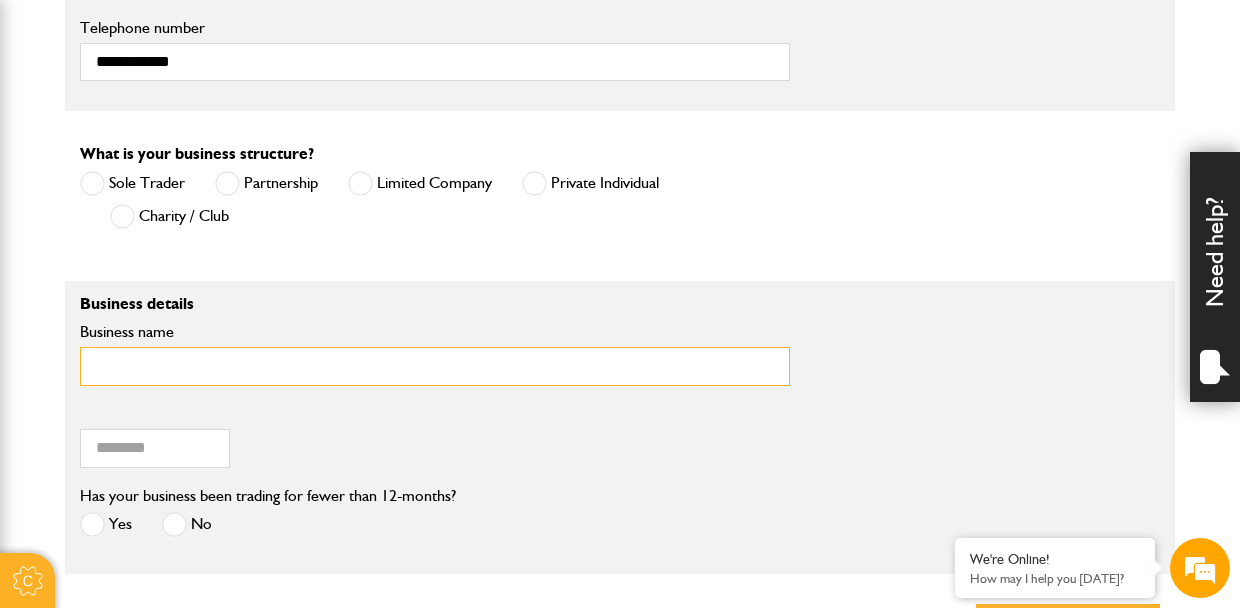 click on "Business name" at bounding box center (435, 366) 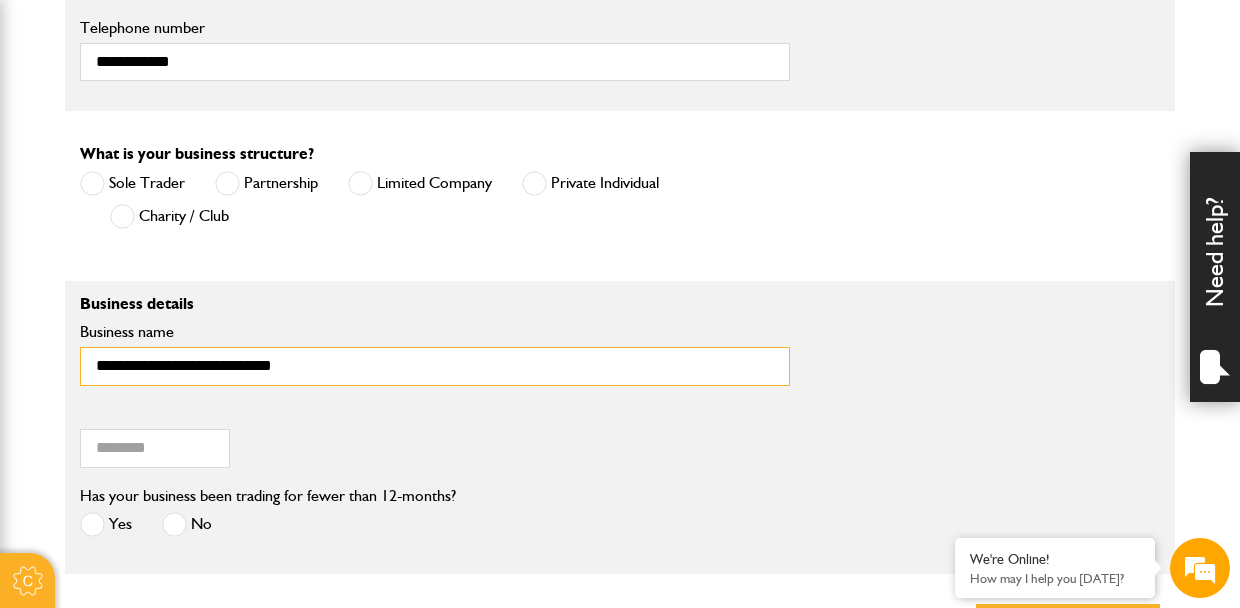 type on "**********" 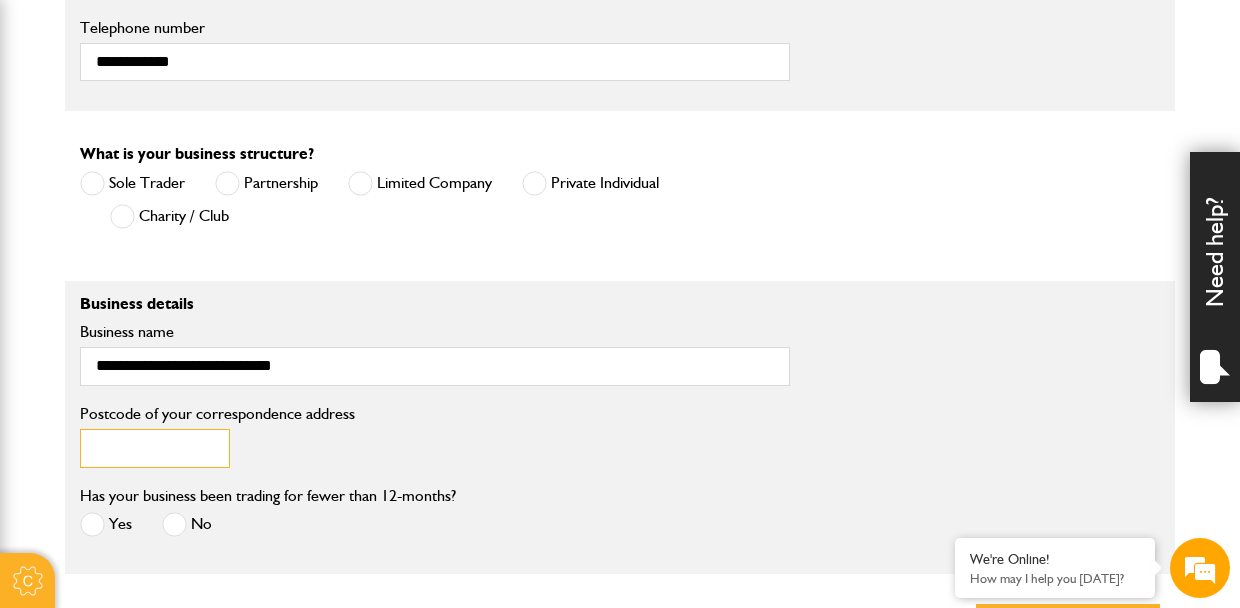 click on "Postcode of your correspondence address" at bounding box center (155, 448) 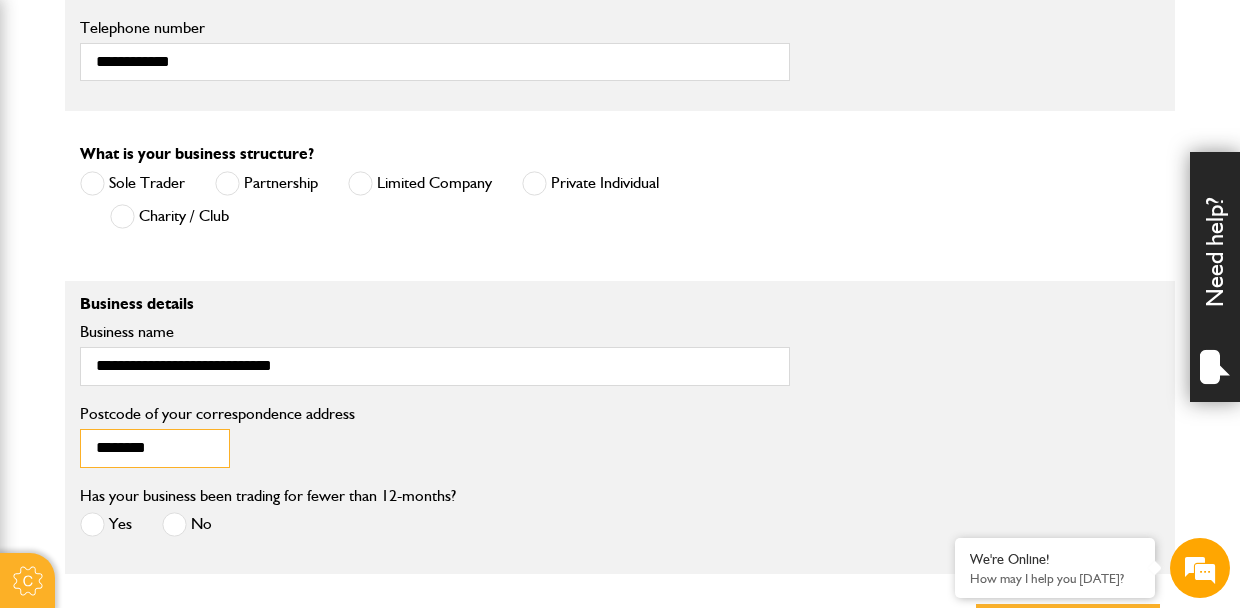 type on "********" 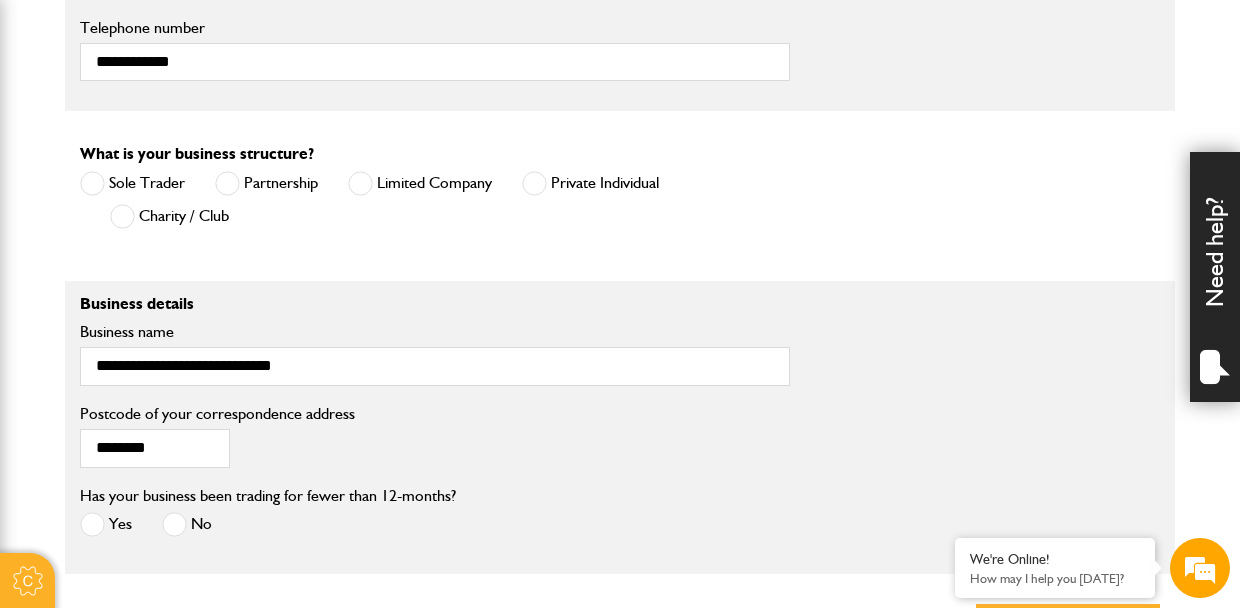 click at bounding box center (174, 524) 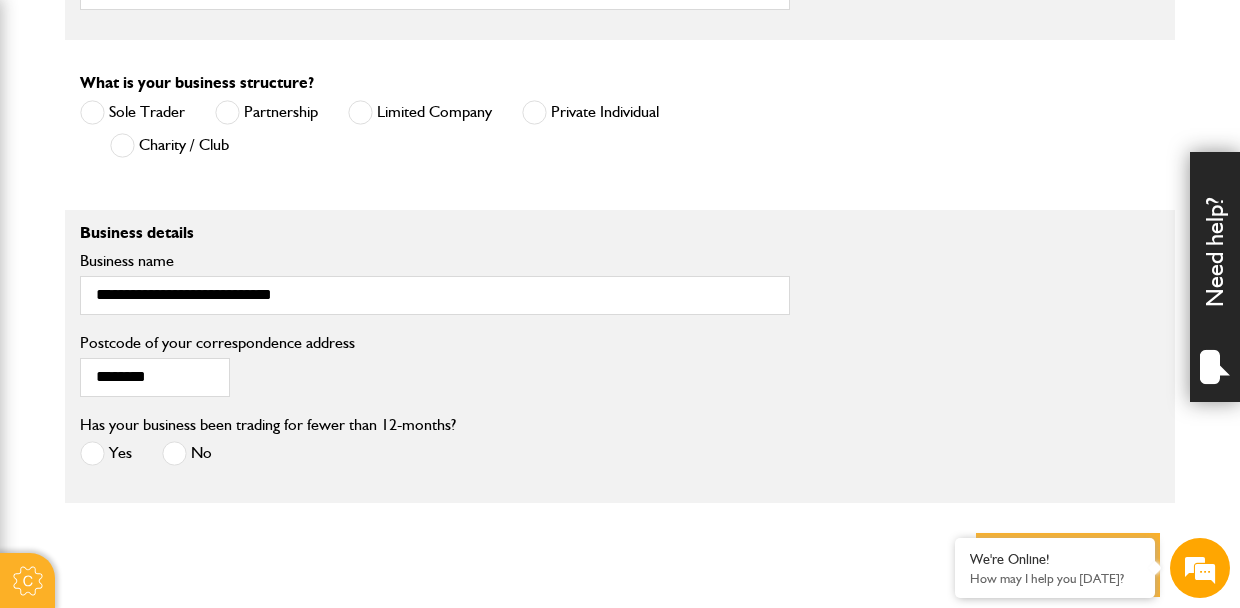 scroll, scrollTop: 1645, scrollLeft: 0, axis: vertical 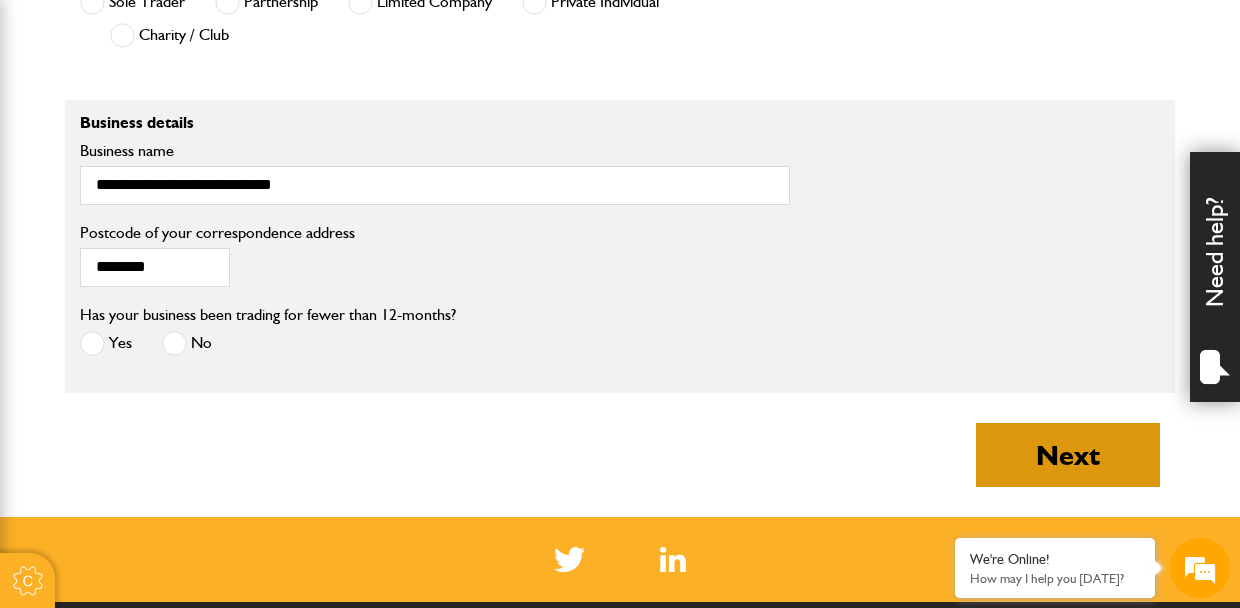 click on "Next" at bounding box center (1068, 455) 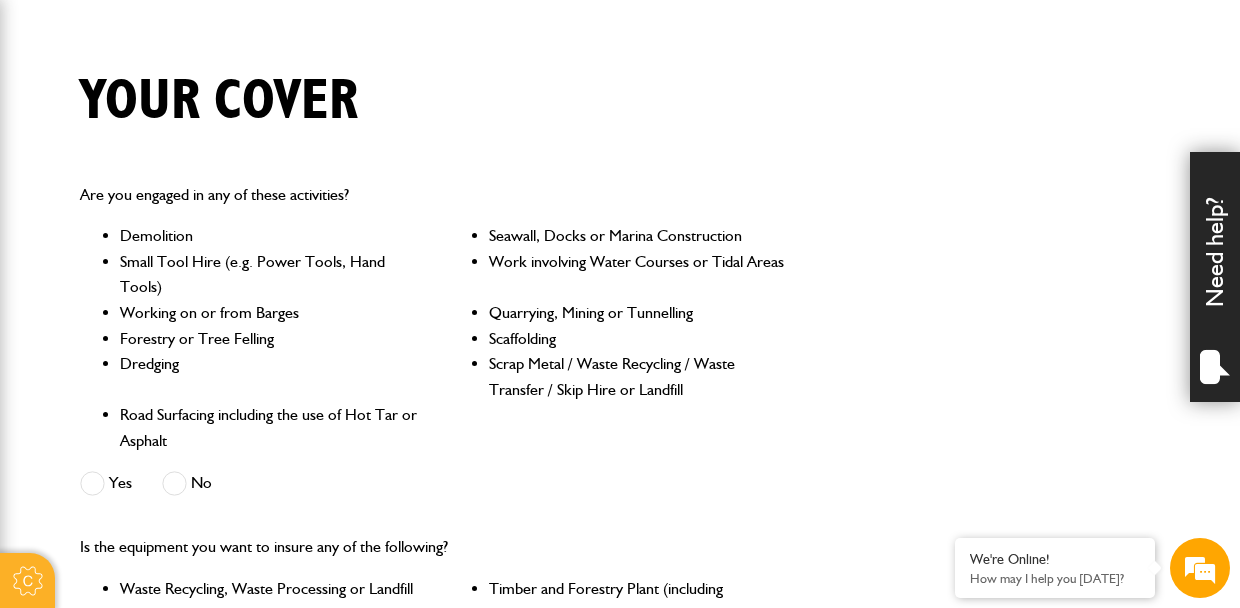 scroll, scrollTop: 454, scrollLeft: 0, axis: vertical 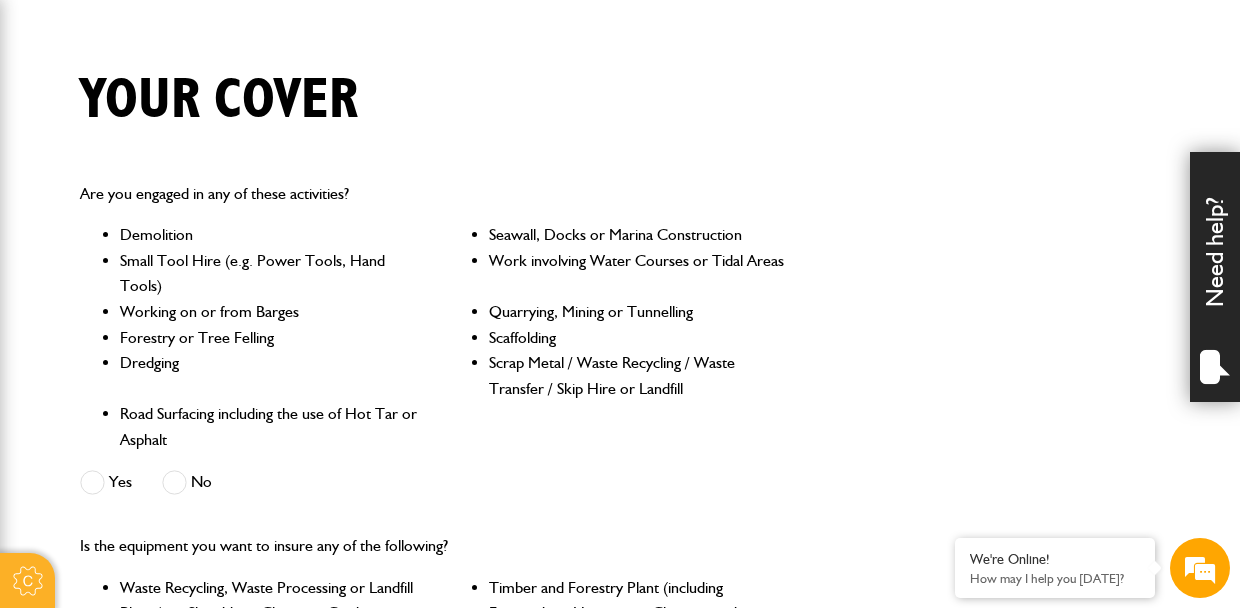 click at bounding box center (174, 482) 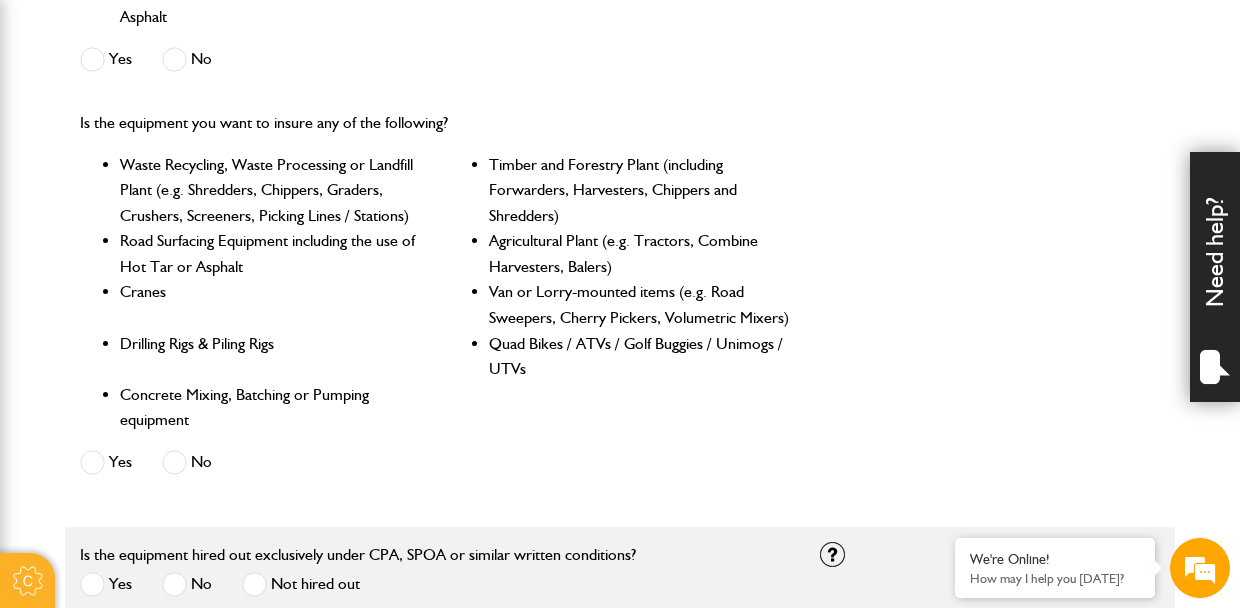 scroll, scrollTop: 875, scrollLeft: 0, axis: vertical 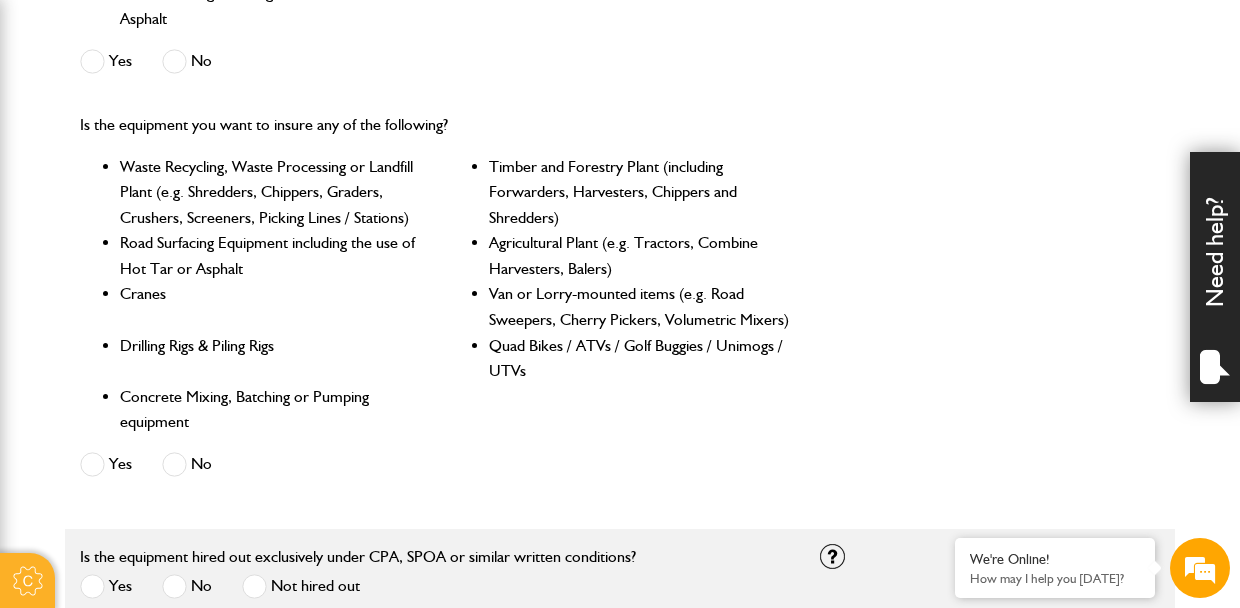 click at bounding box center [174, 464] 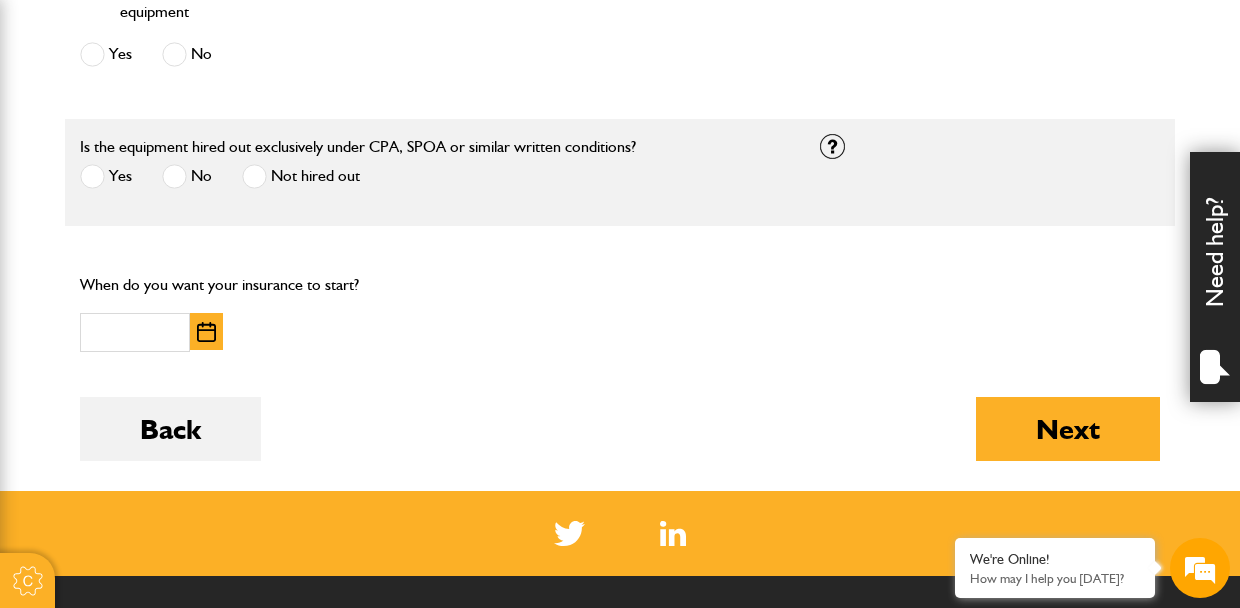 scroll, scrollTop: 1286, scrollLeft: 0, axis: vertical 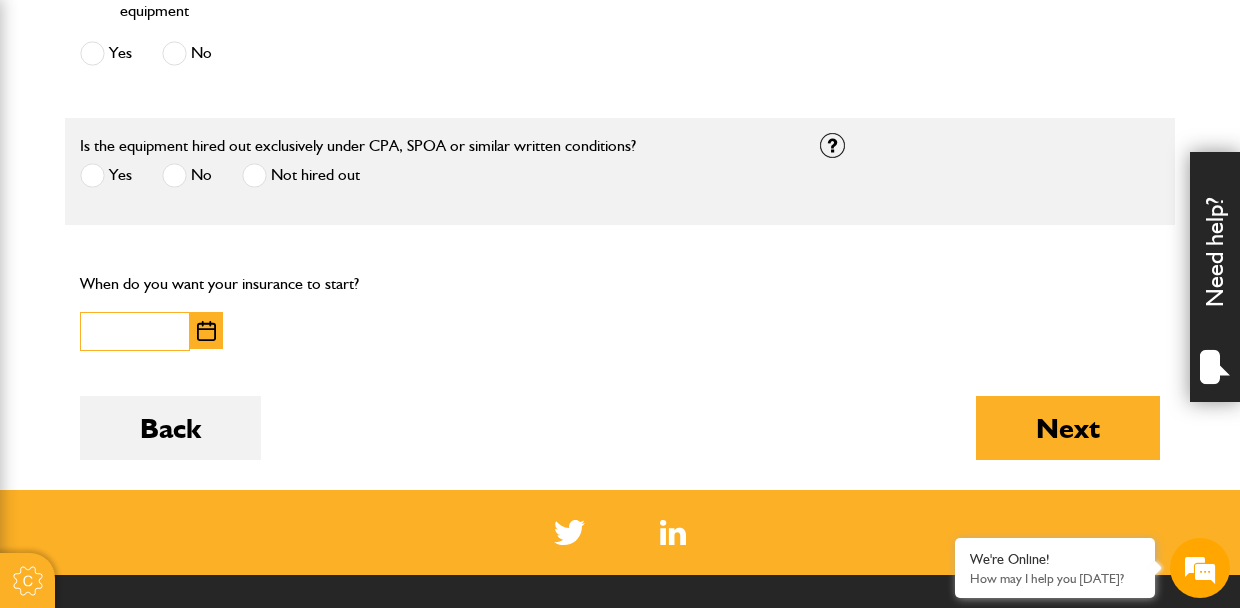 click at bounding box center (135, 331) 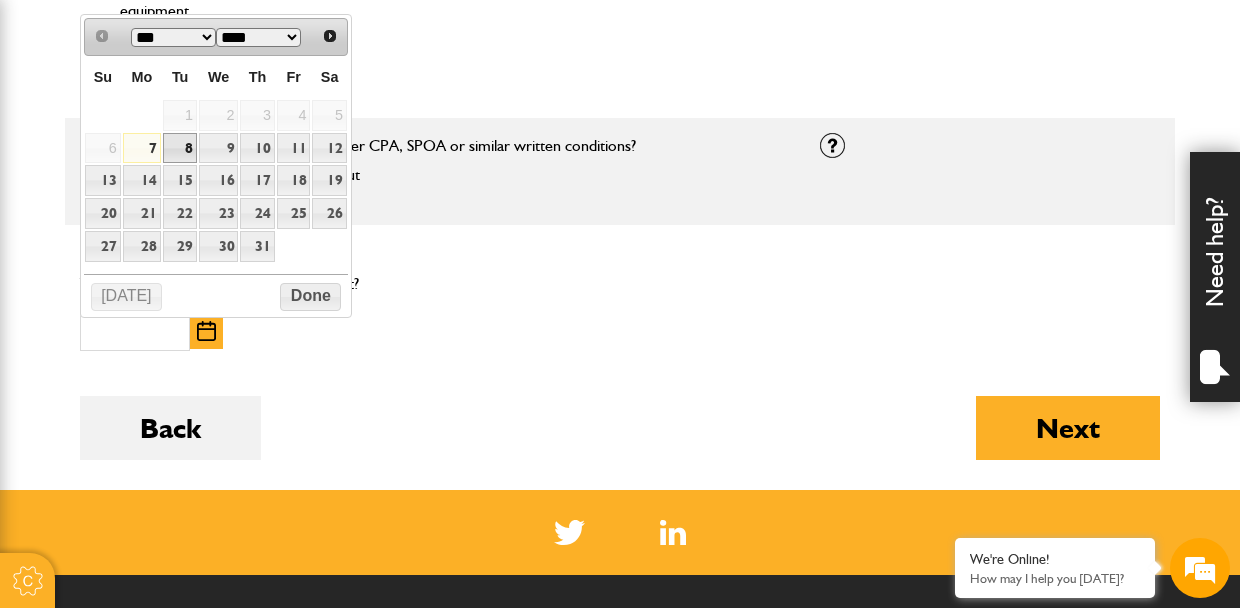 click on "8" at bounding box center [180, 148] 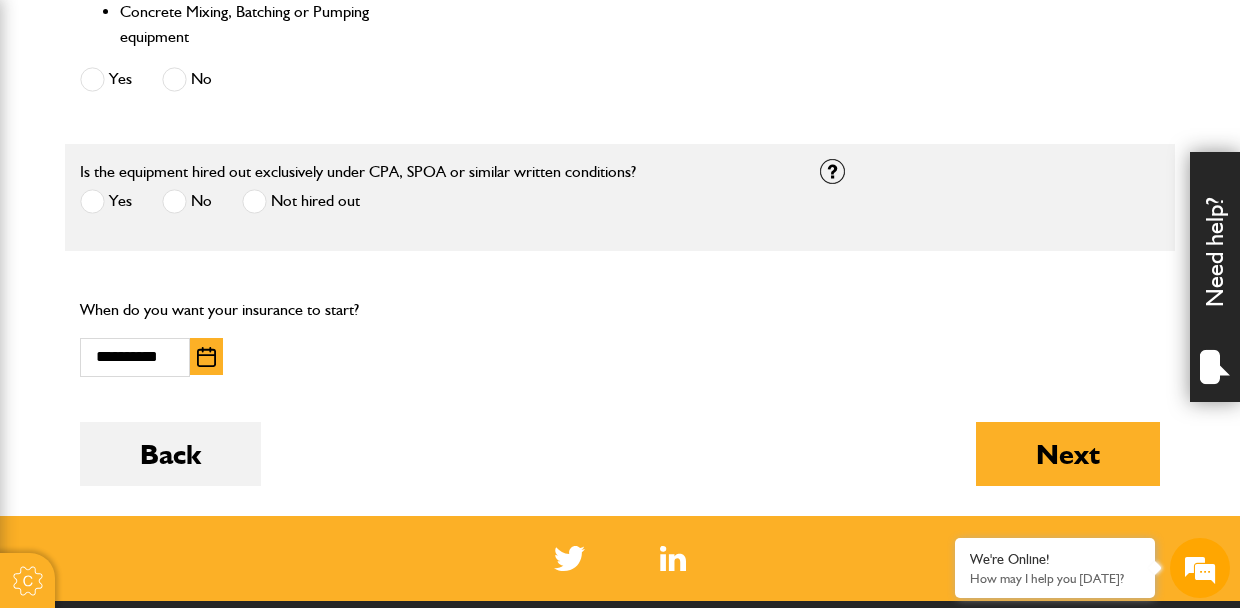scroll, scrollTop: 1265, scrollLeft: 0, axis: vertical 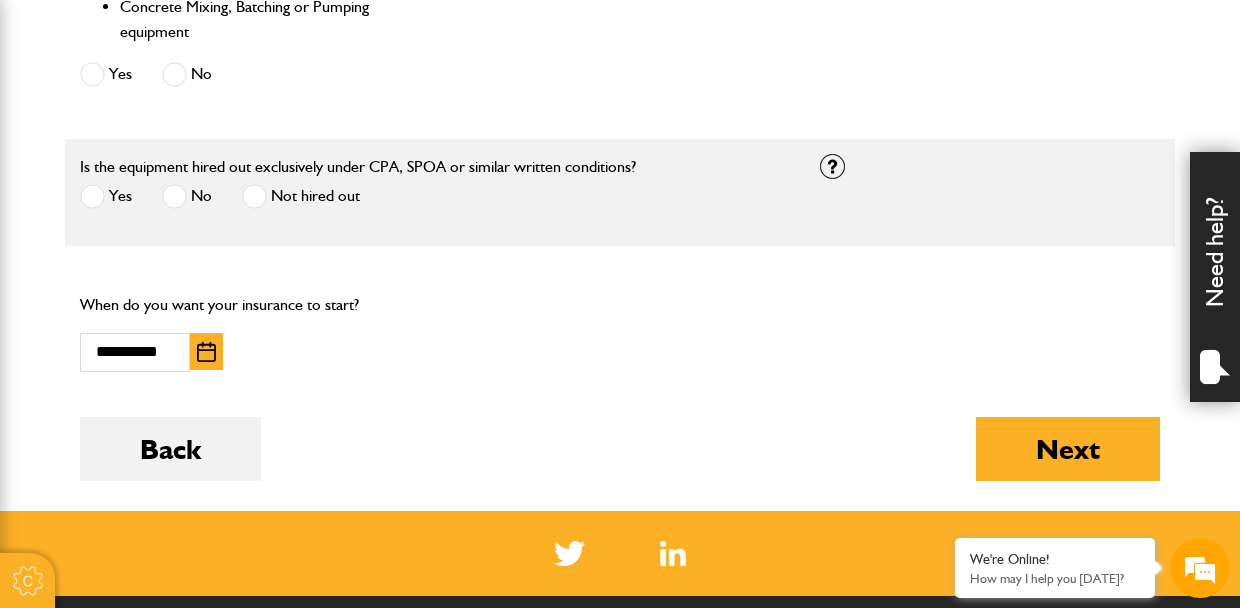 click at bounding box center (92, 196) 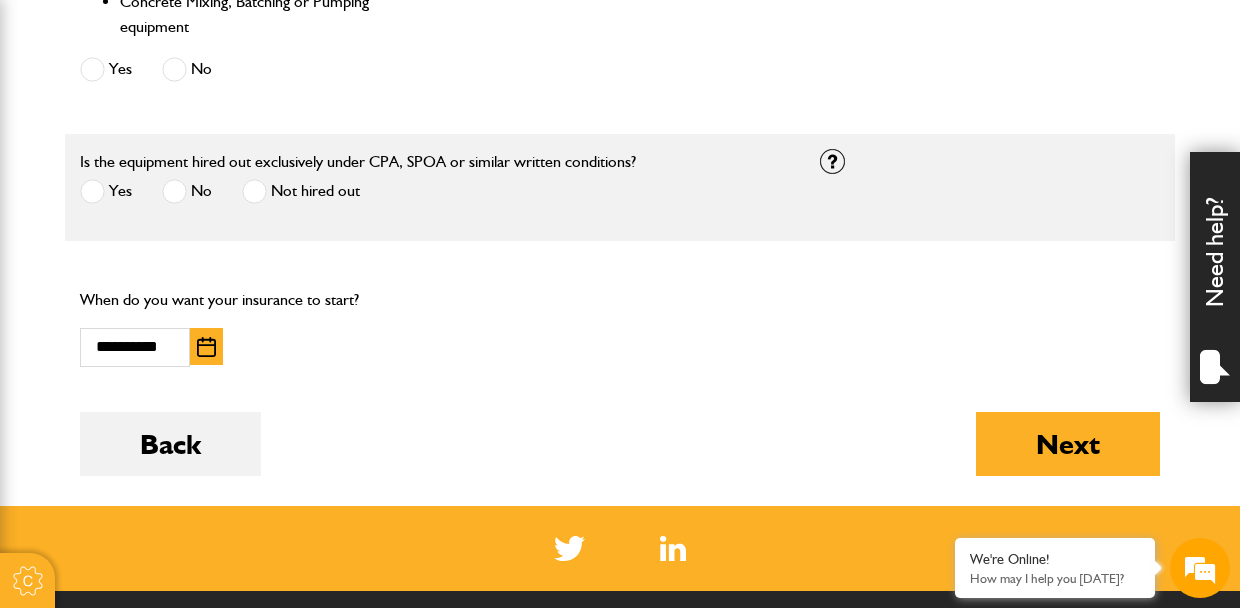 scroll, scrollTop: 1274, scrollLeft: 0, axis: vertical 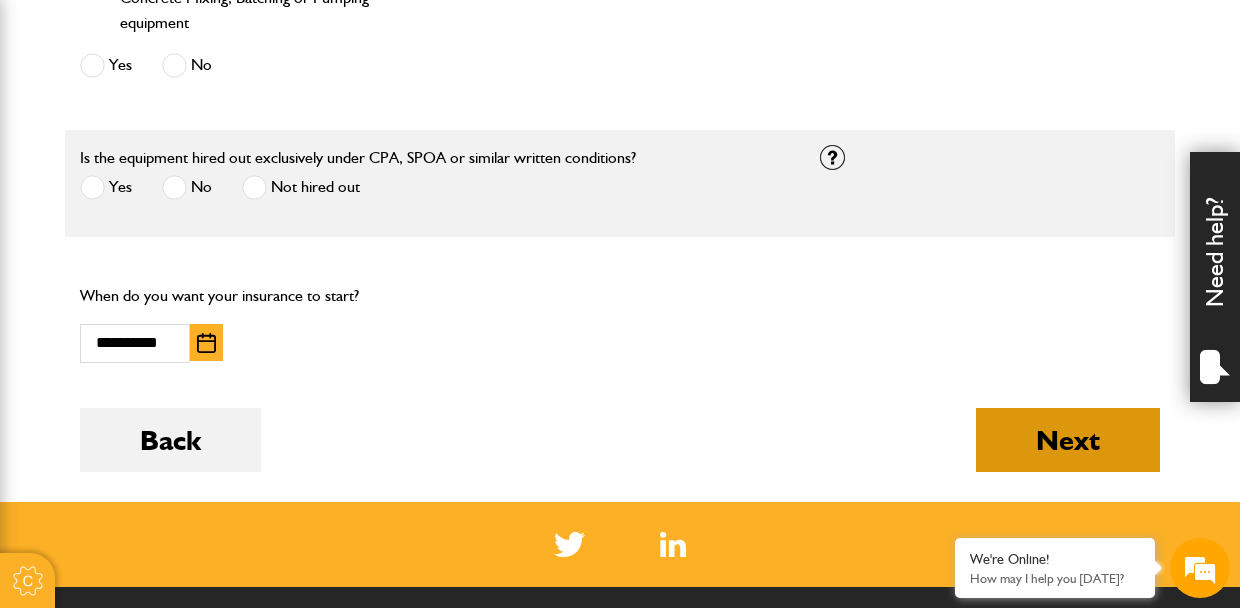 click on "Next" at bounding box center [1068, 440] 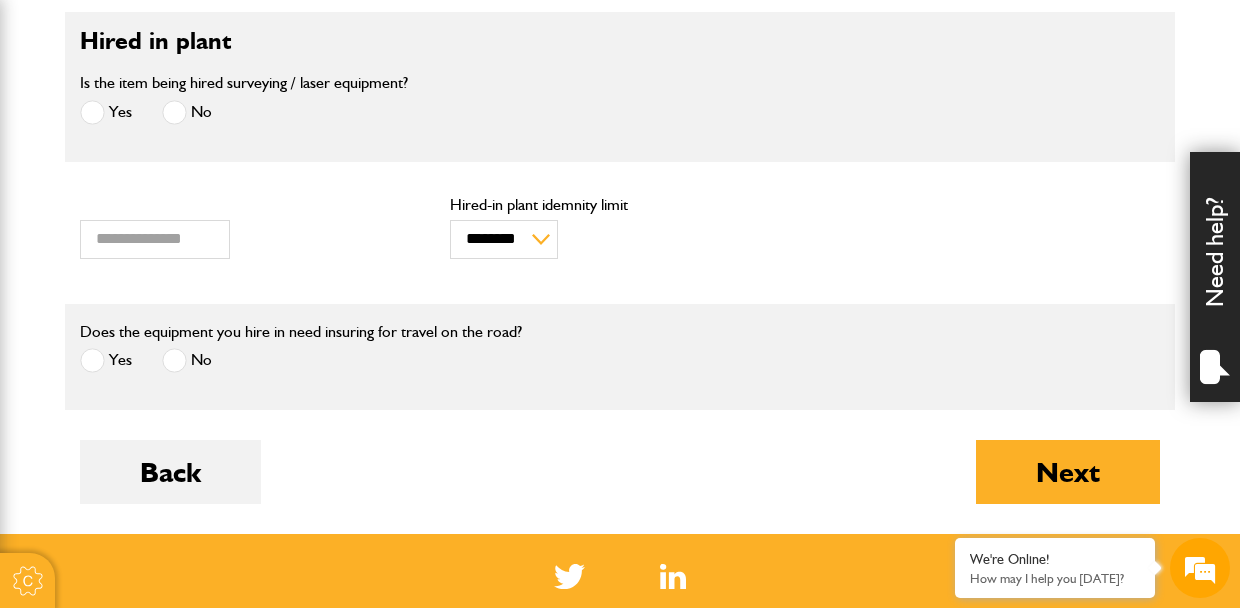 scroll, scrollTop: 611, scrollLeft: 0, axis: vertical 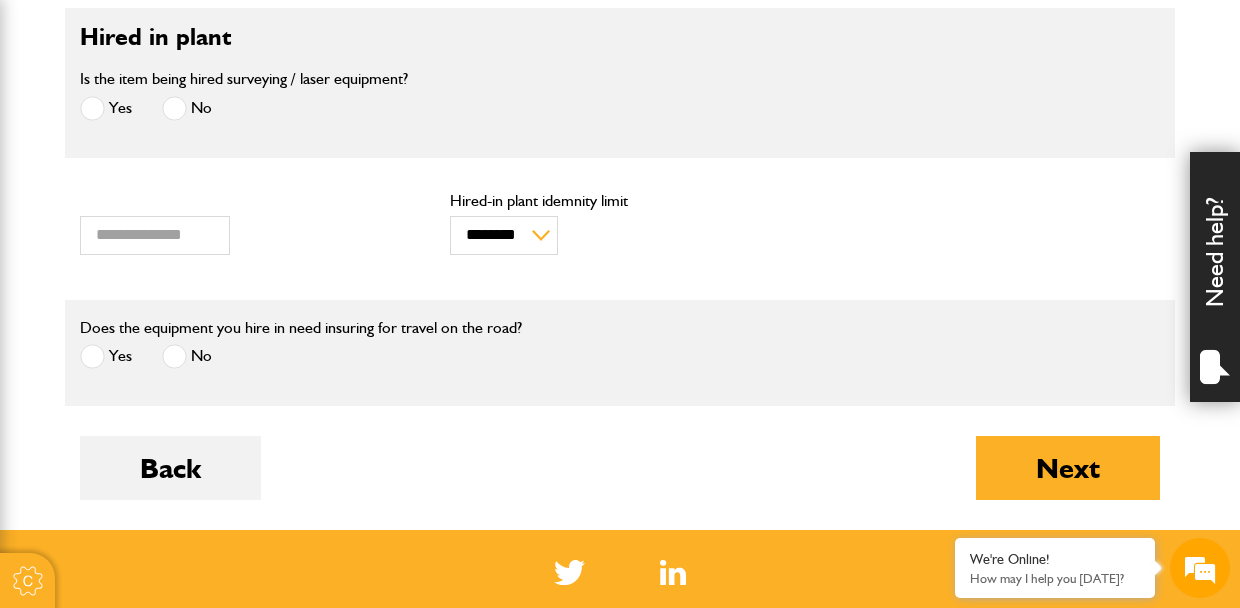 click on "***" at bounding box center [155, 235] 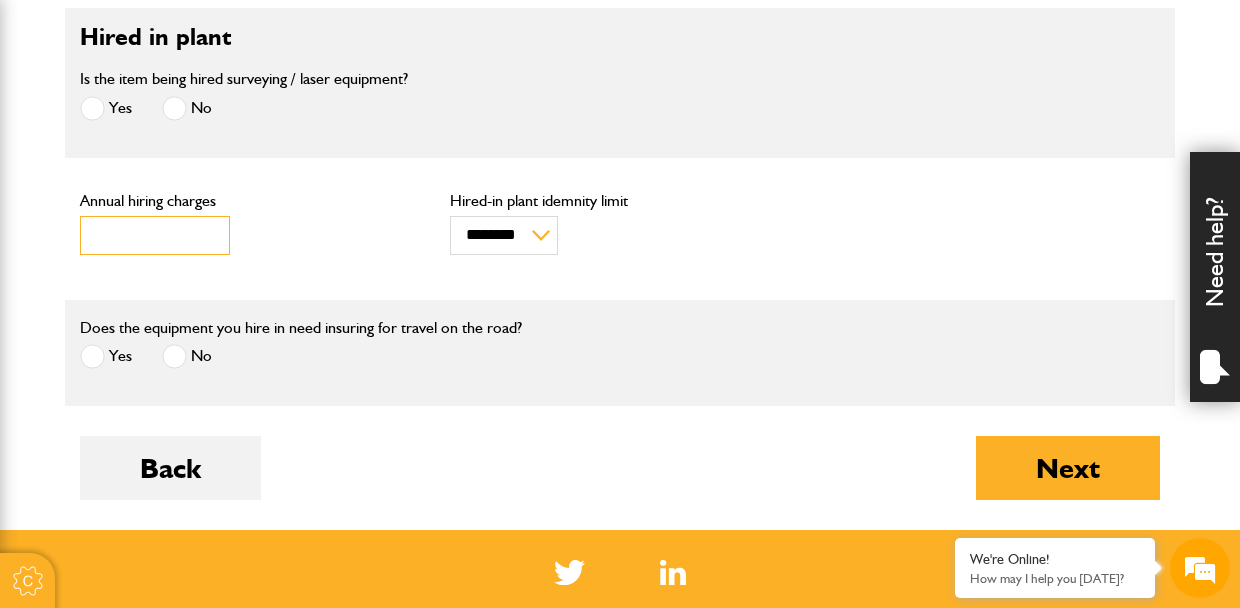 drag, startPoint x: 125, startPoint y: 238, endPoint x: 66, endPoint y: 241, distance: 59.07622 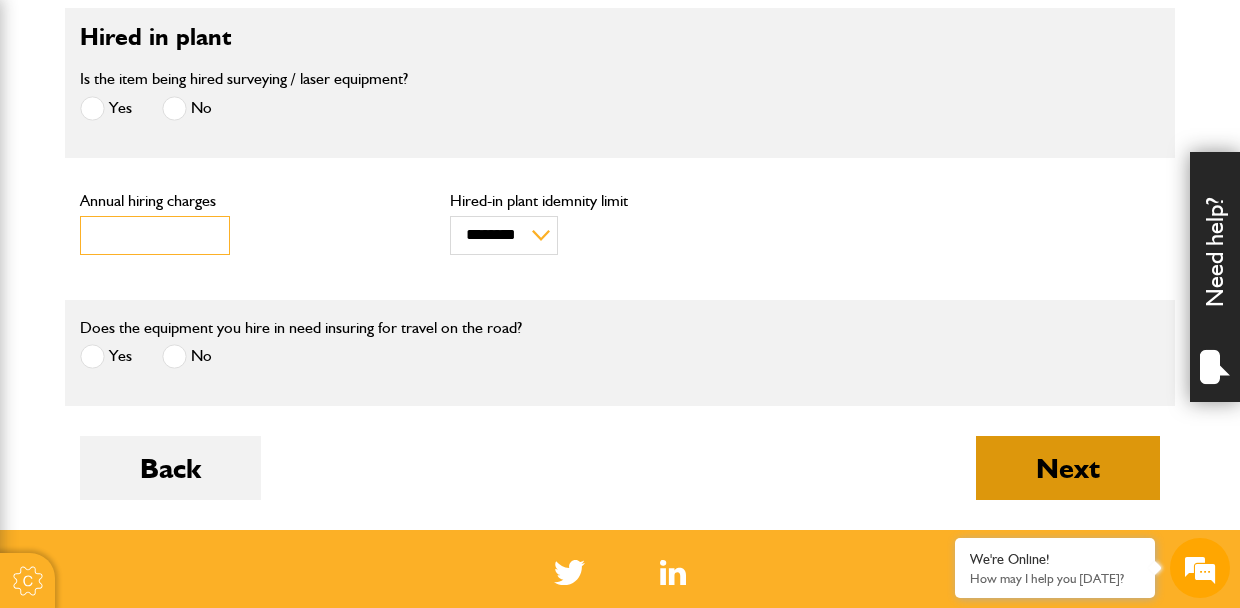 type on "****" 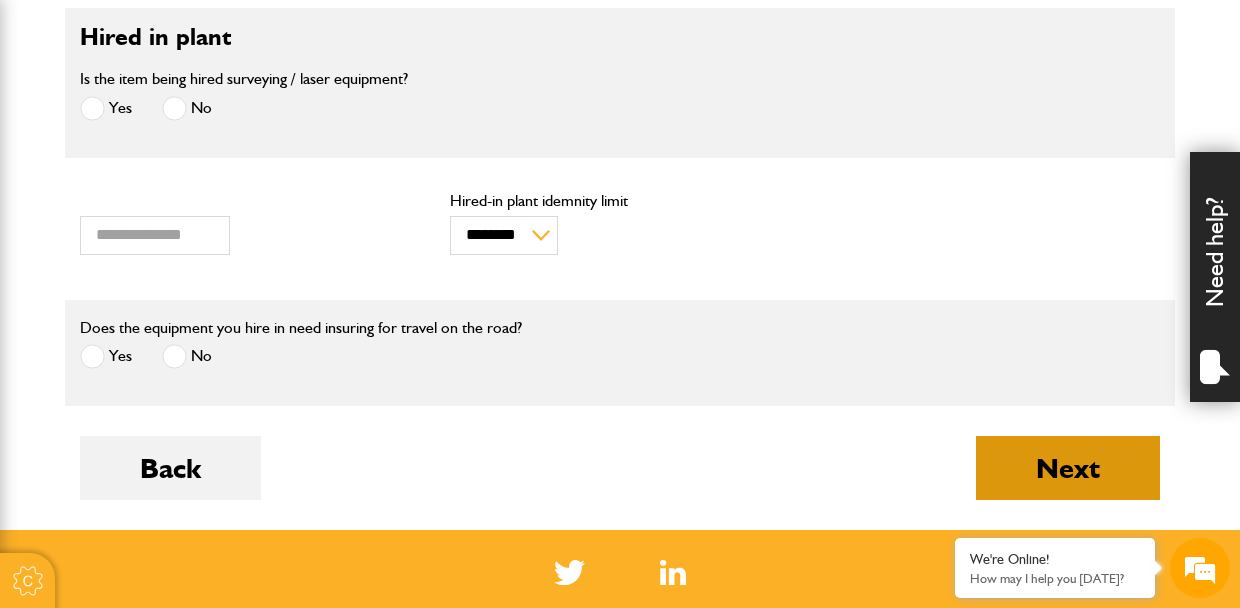 click on "Next" at bounding box center [1068, 468] 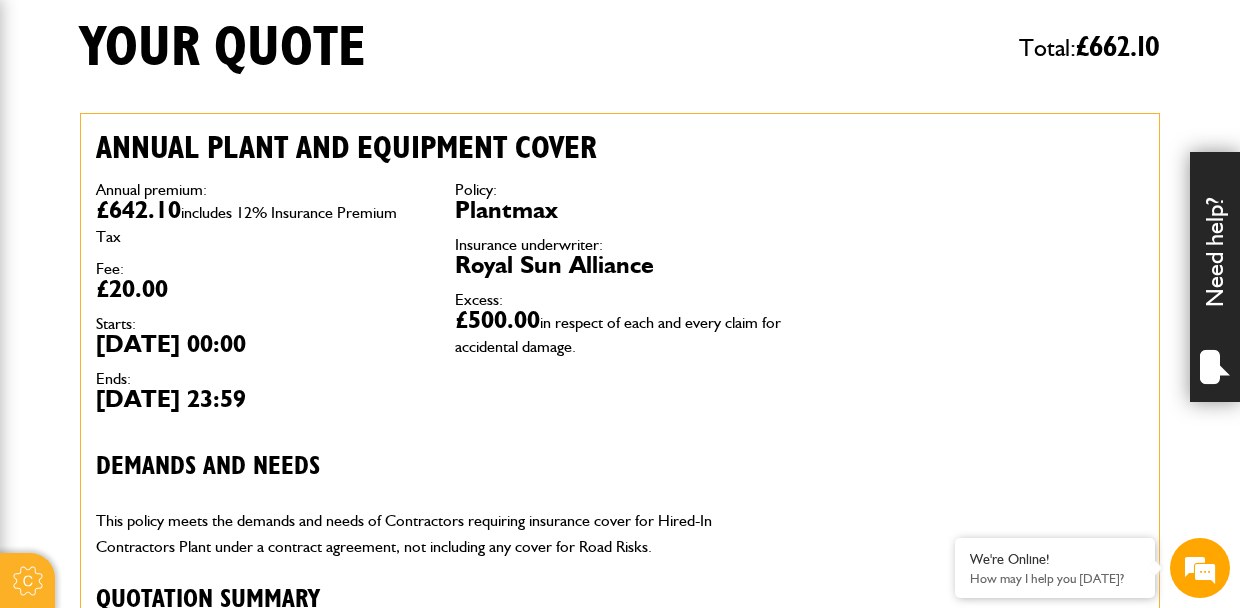scroll, scrollTop: 0, scrollLeft: 0, axis: both 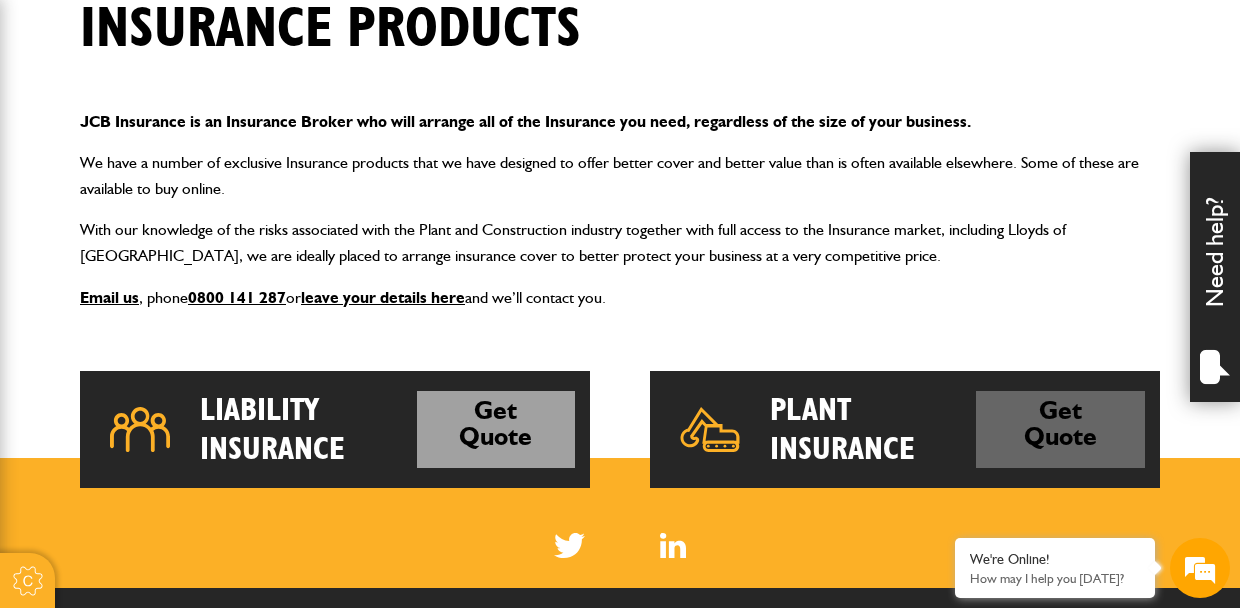 click on "Get Quote" at bounding box center [1060, 429] 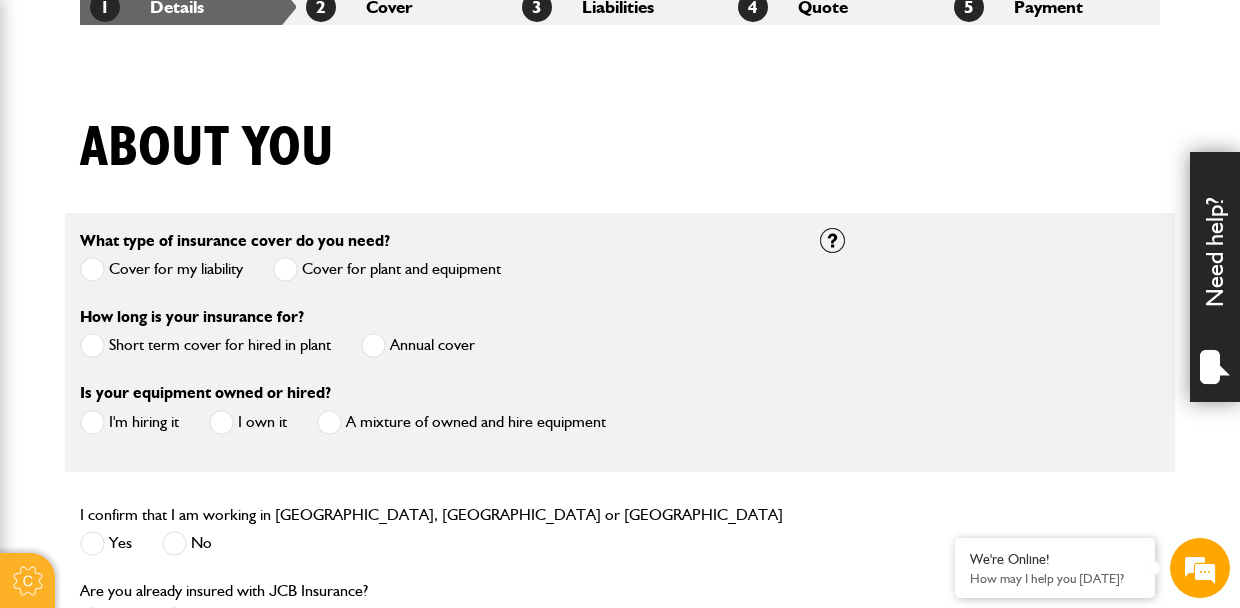 scroll, scrollTop: 407, scrollLeft: 0, axis: vertical 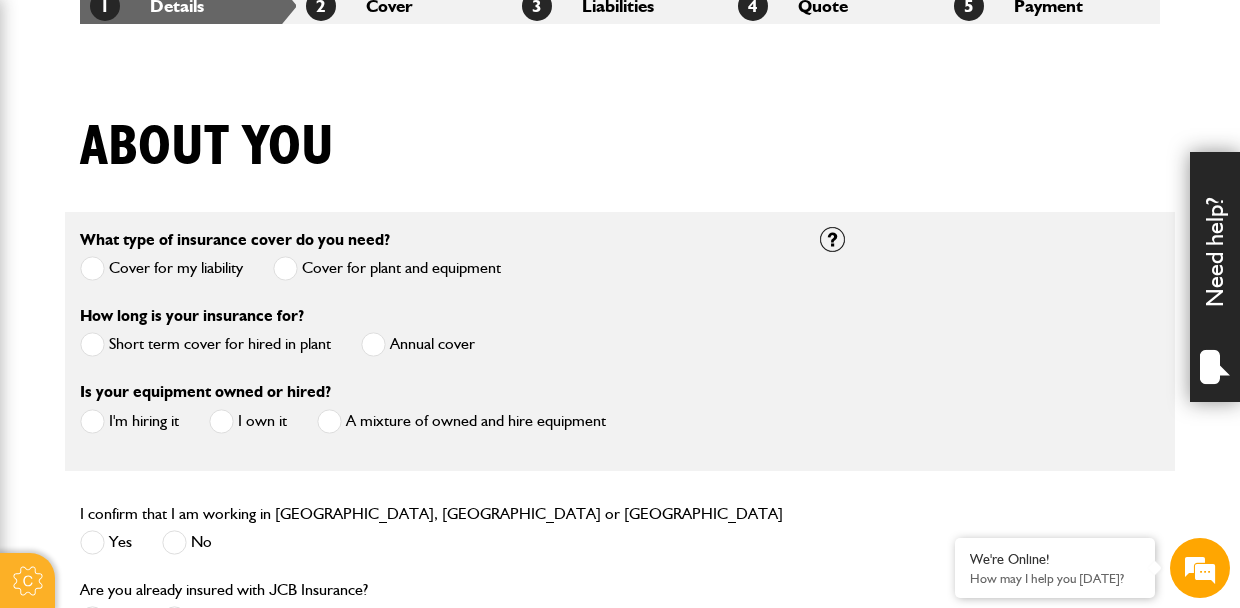 click at bounding box center (92, 344) 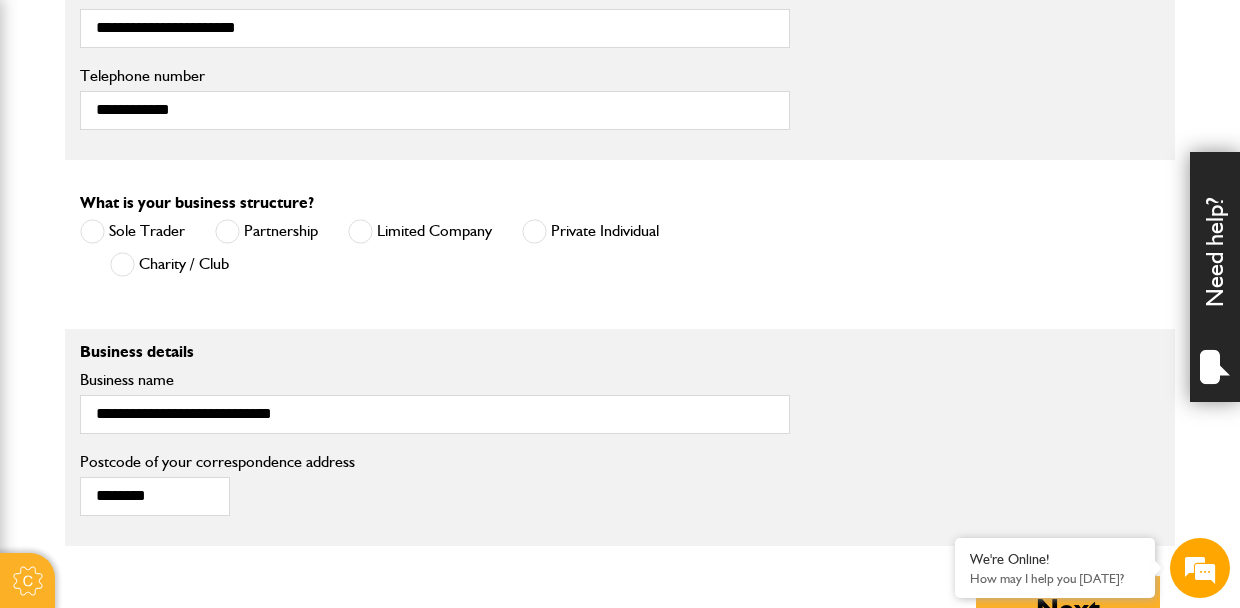 scroll, scrollTop: 1291, scrollLeft: 0, axis: vertical 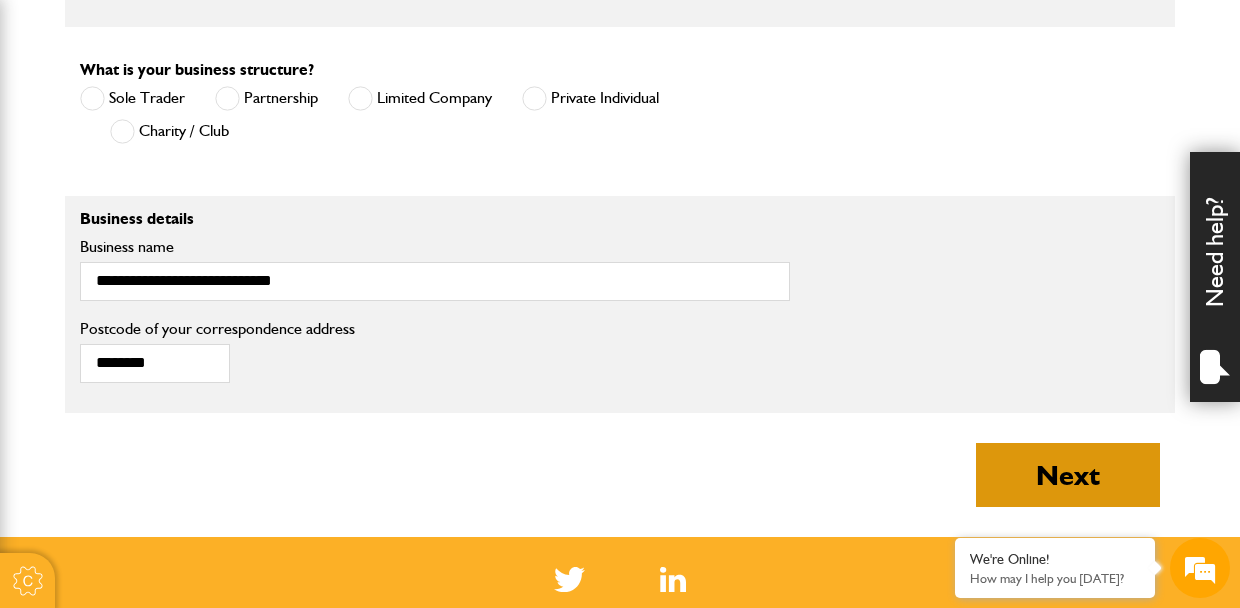 click on "Next" at bounding box center [1068, 475] 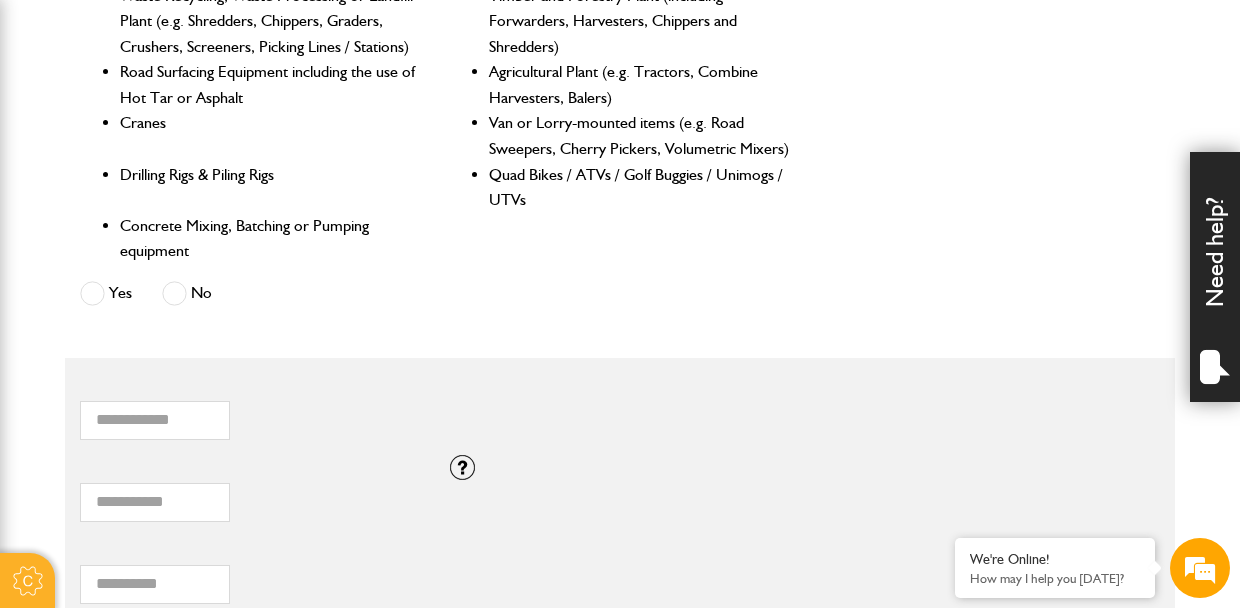 scroll, scrollTop: 1057, scrollLeft: 0, axis: vertical 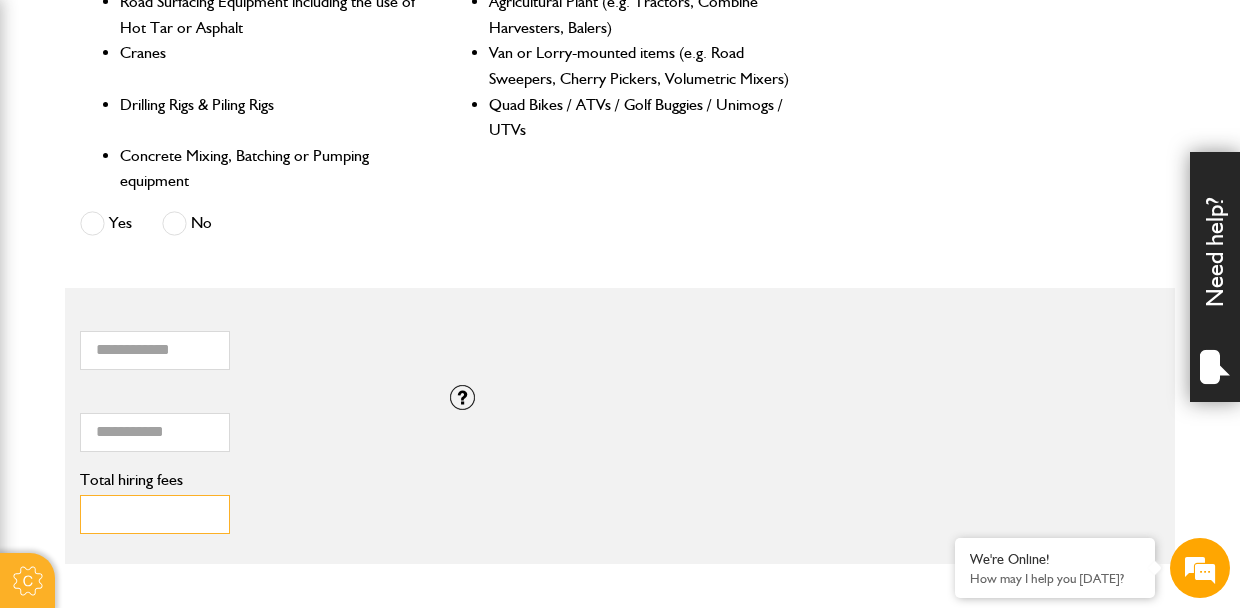 drag, startPoint x: 132, startPoint y: 522, endPoint x: 81, endPoint y: 517, distance: 51.24451 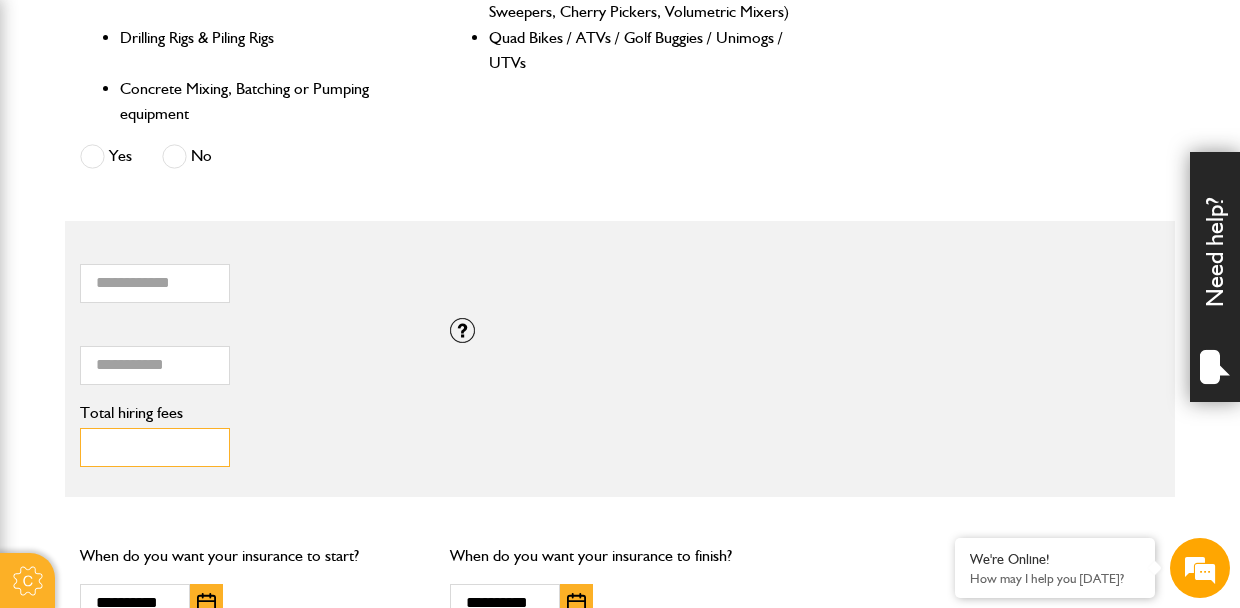 scroll, scrollTop: 1177, scrollLeft: 0, axis: vertical 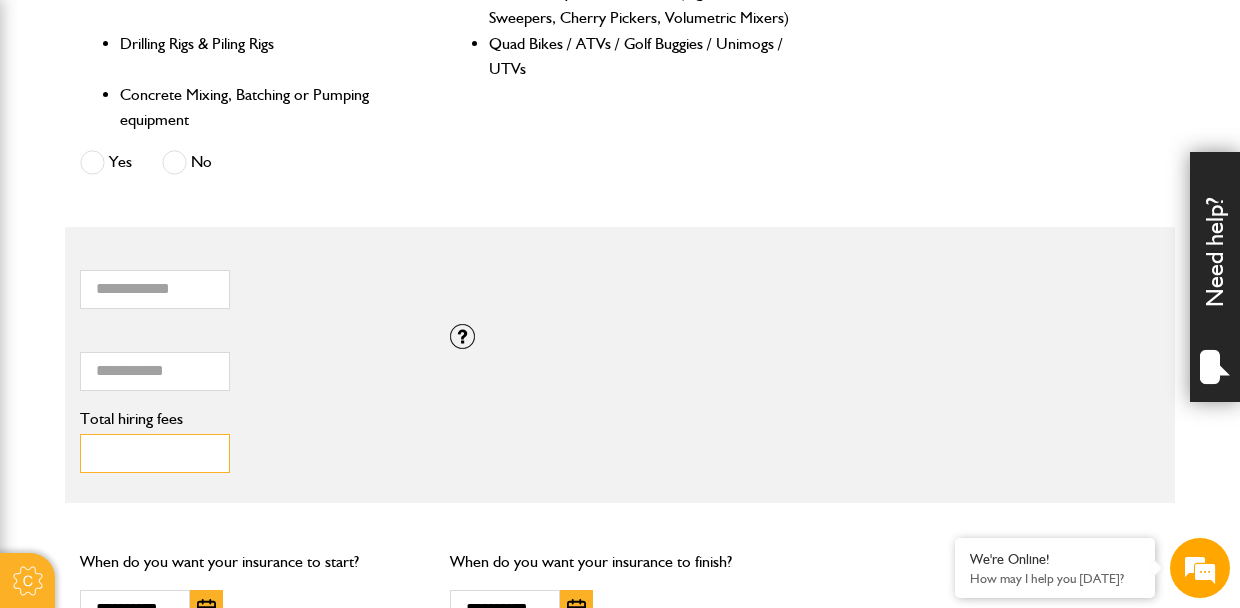 click on "*" at bounding box center (155, 371) 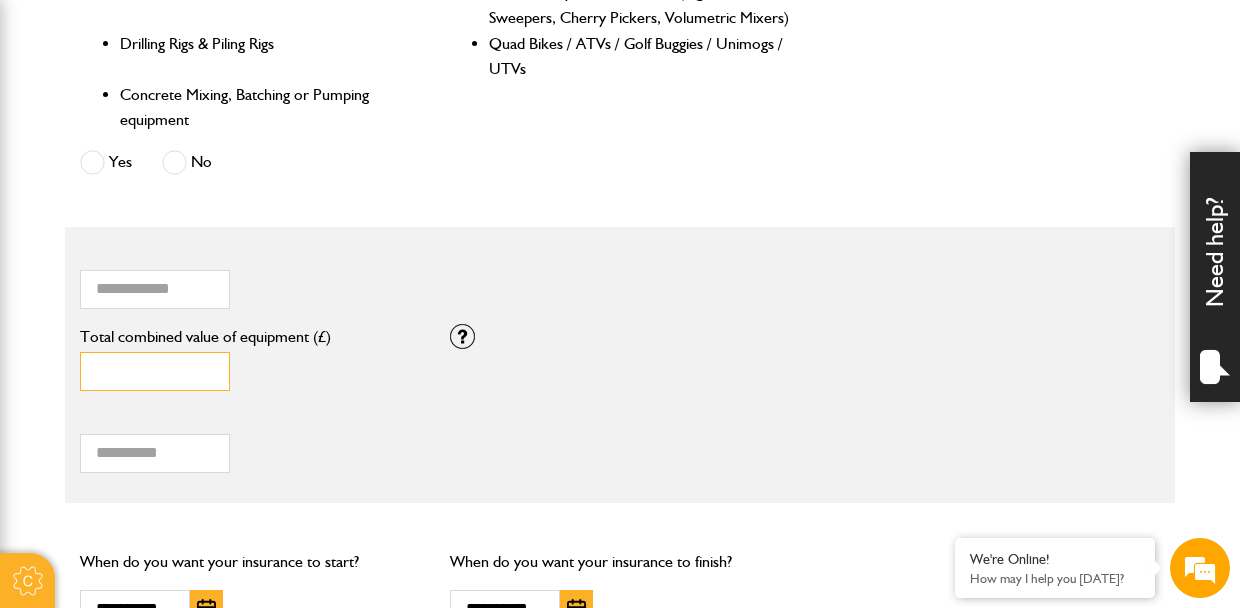 drag, startPoint x: 124, startPoint y: 382, endPoint x: 76, endPoint y: 379, distance: 48.09366 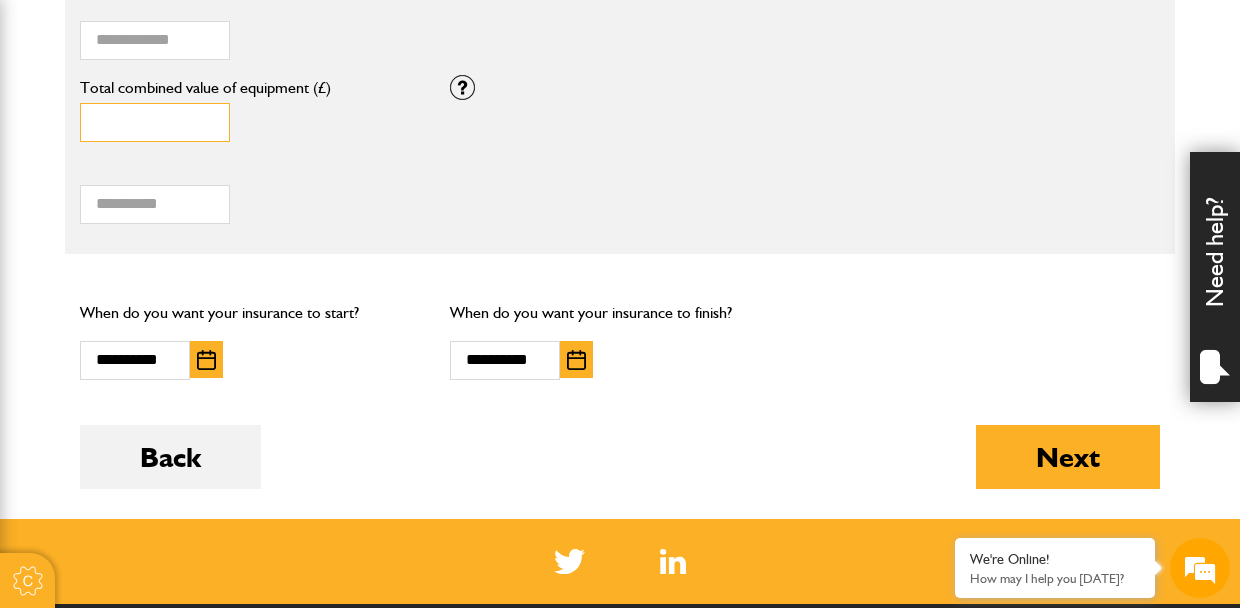 scroll, scrollTop: 1432, scrollLeft: 0, axis: vertical 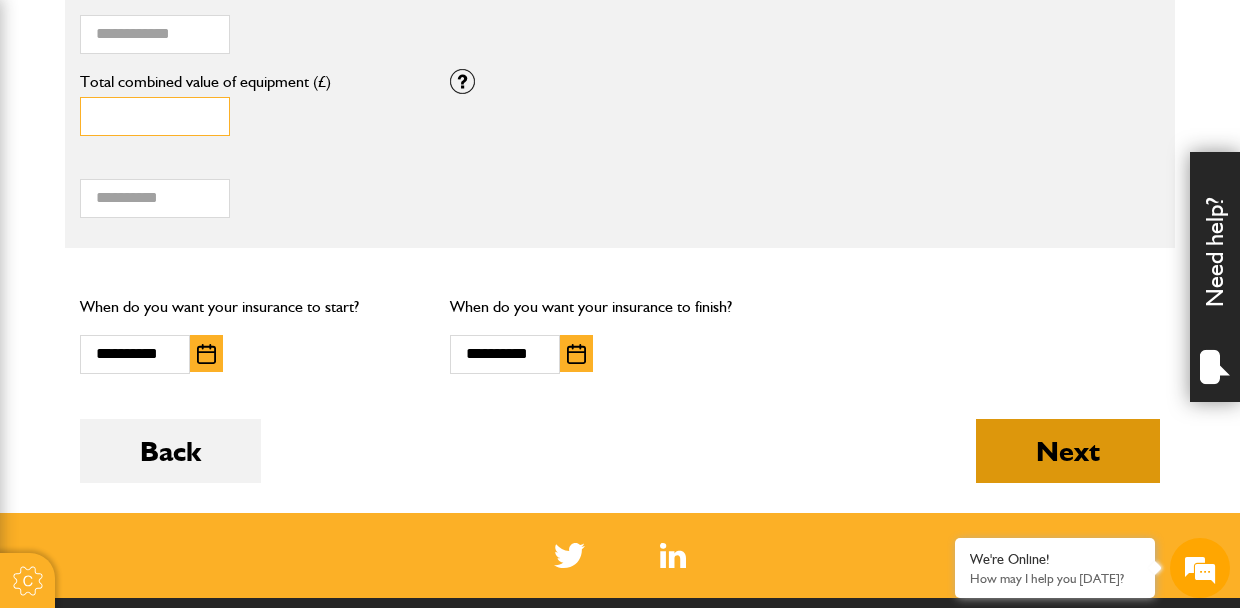 type on "*****" 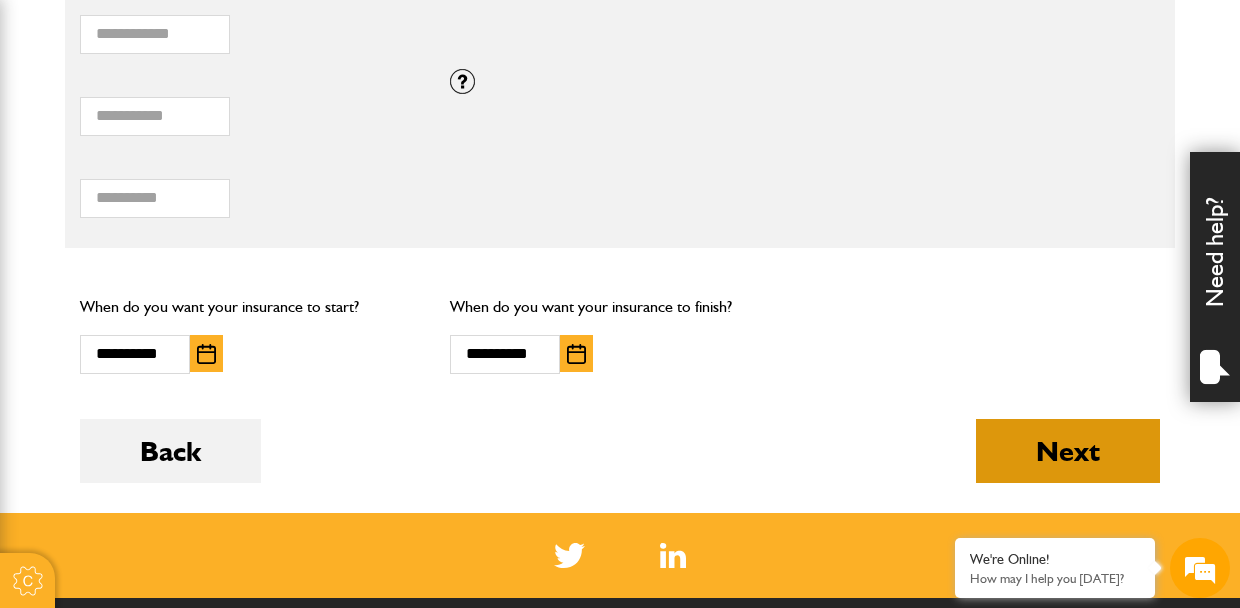 click on "Next" at bounding box center (1068, 451) 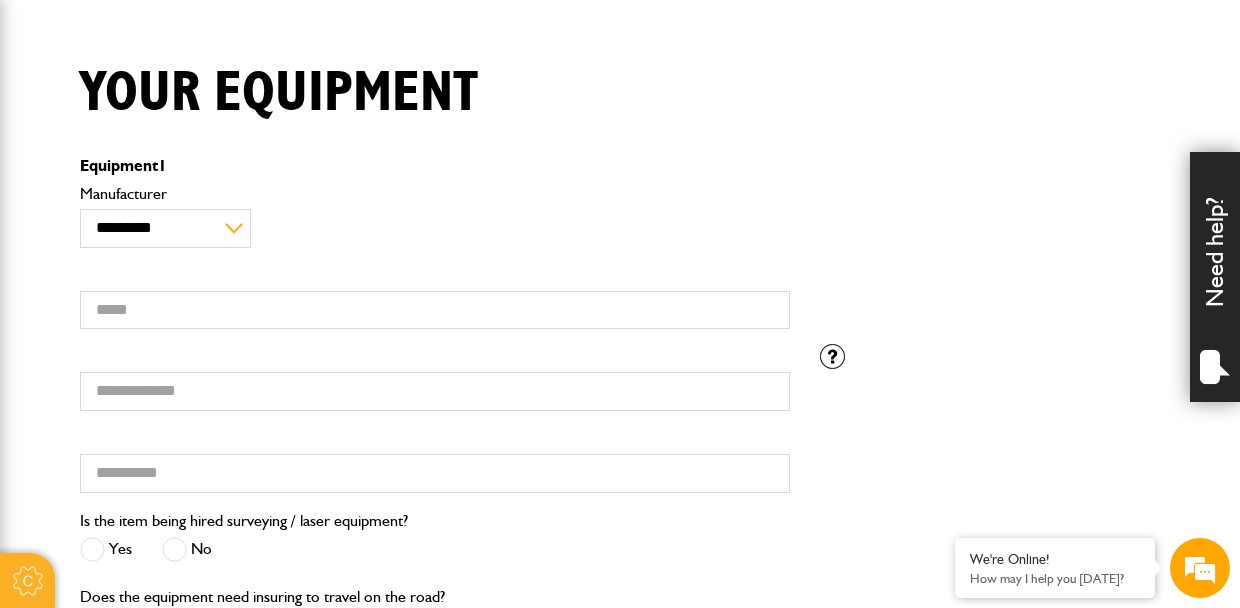 scroll, scrollTop: 458, scrollLeft: 0, axis: vertical 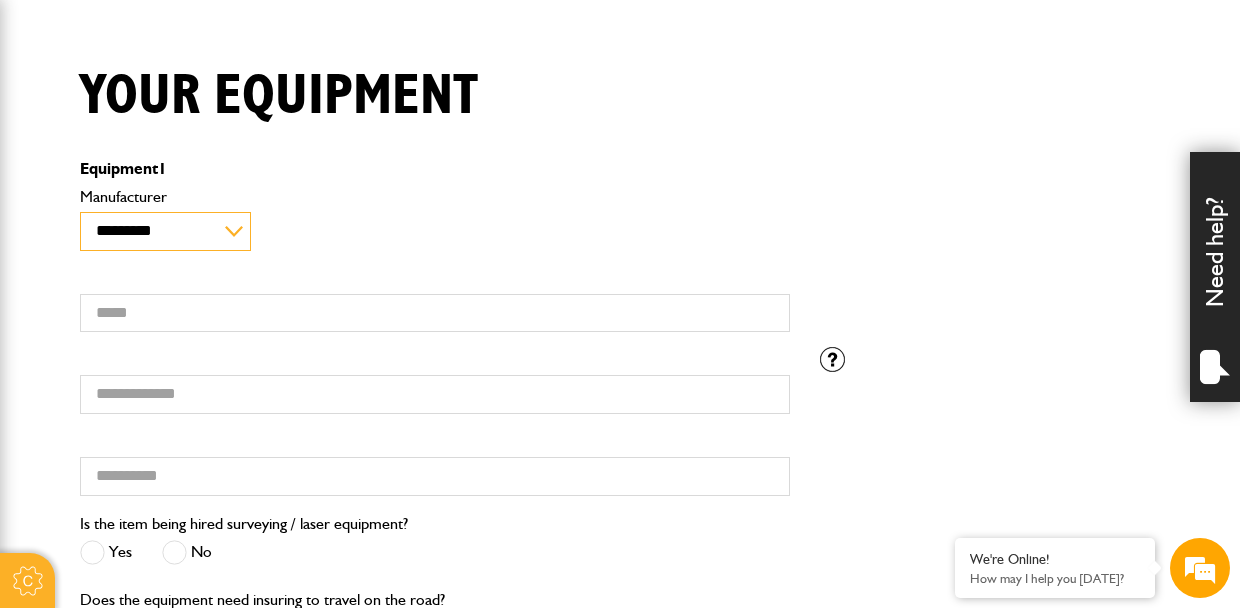 click on "**********" at bounding box center [165, 231] 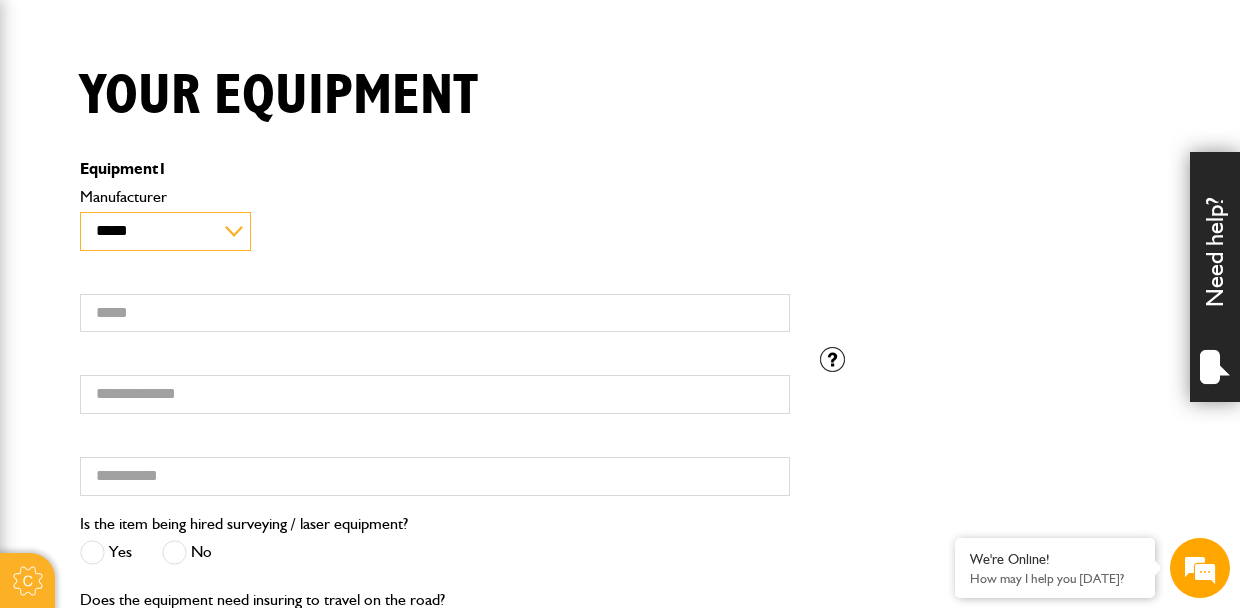 click on "******" at bounding box center [0, 0] 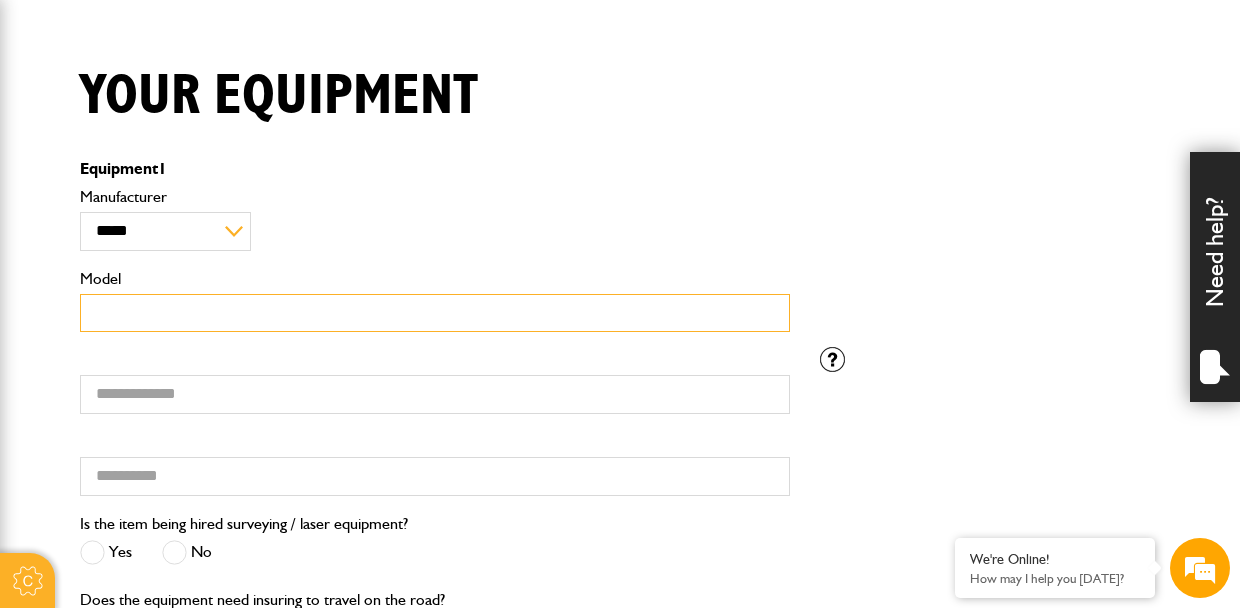 click on "Model" at bounding box center (435, 313) 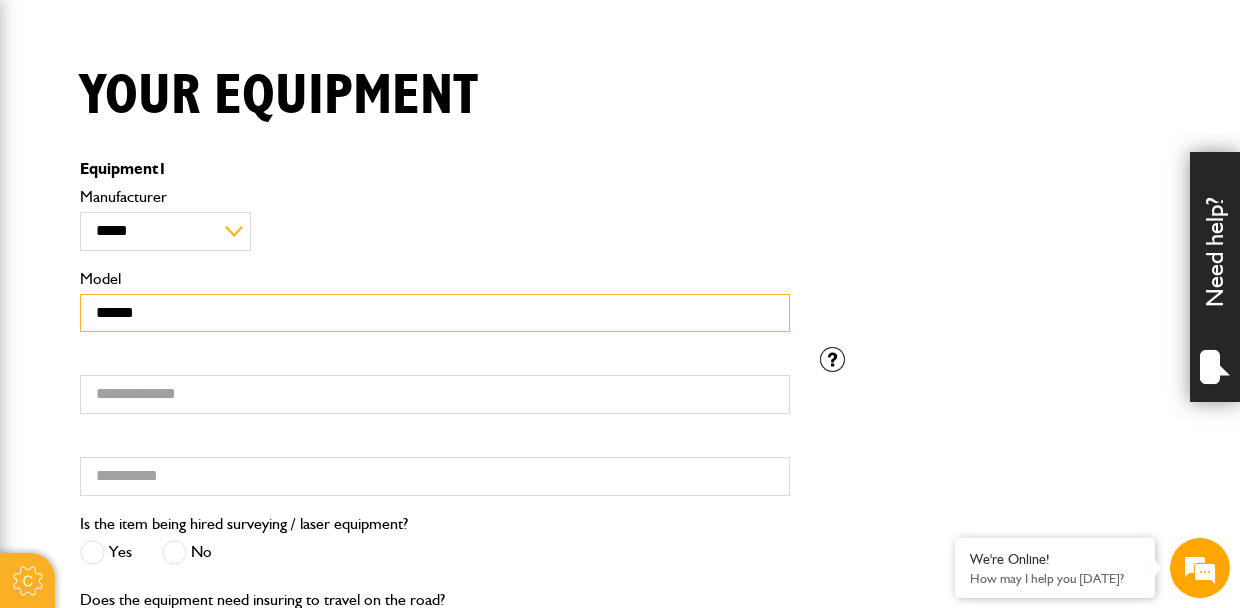 type on "******" 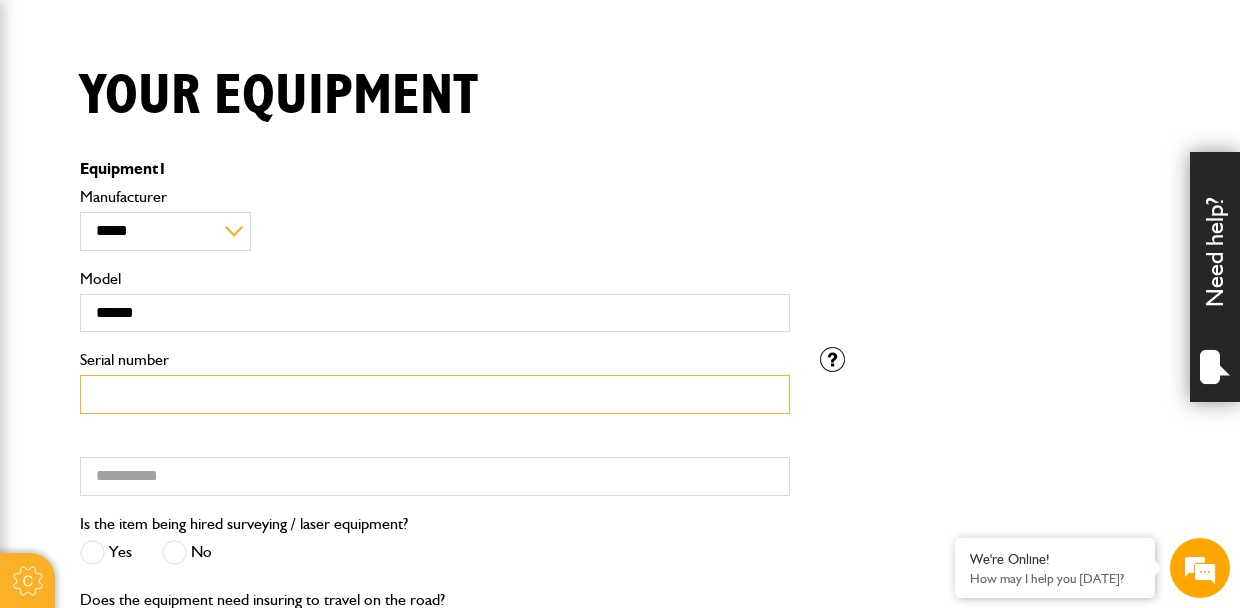 click on "Serial number" at bounding box center [435, 394] 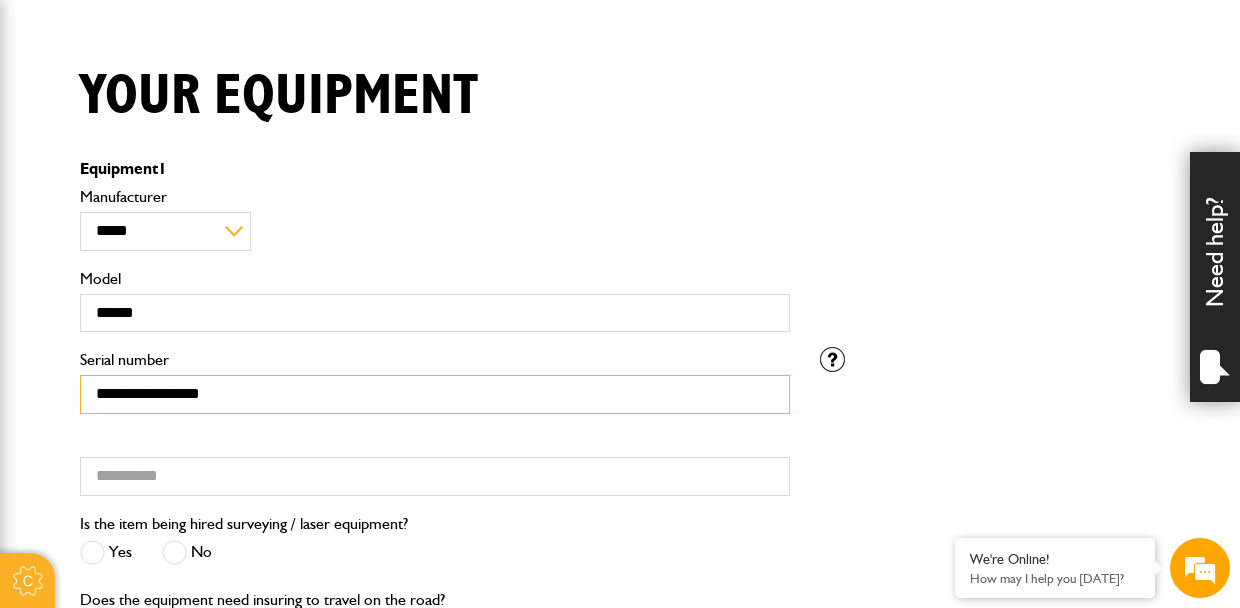 type on "**********" 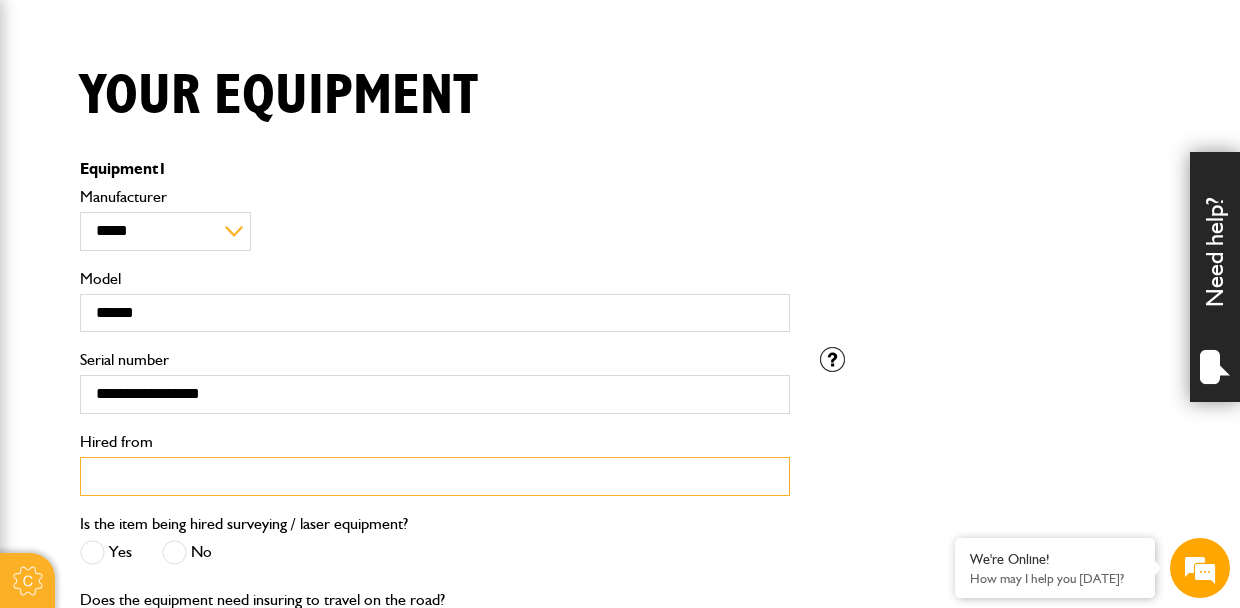 click on "Hired from" at bounding box center [435, 476] 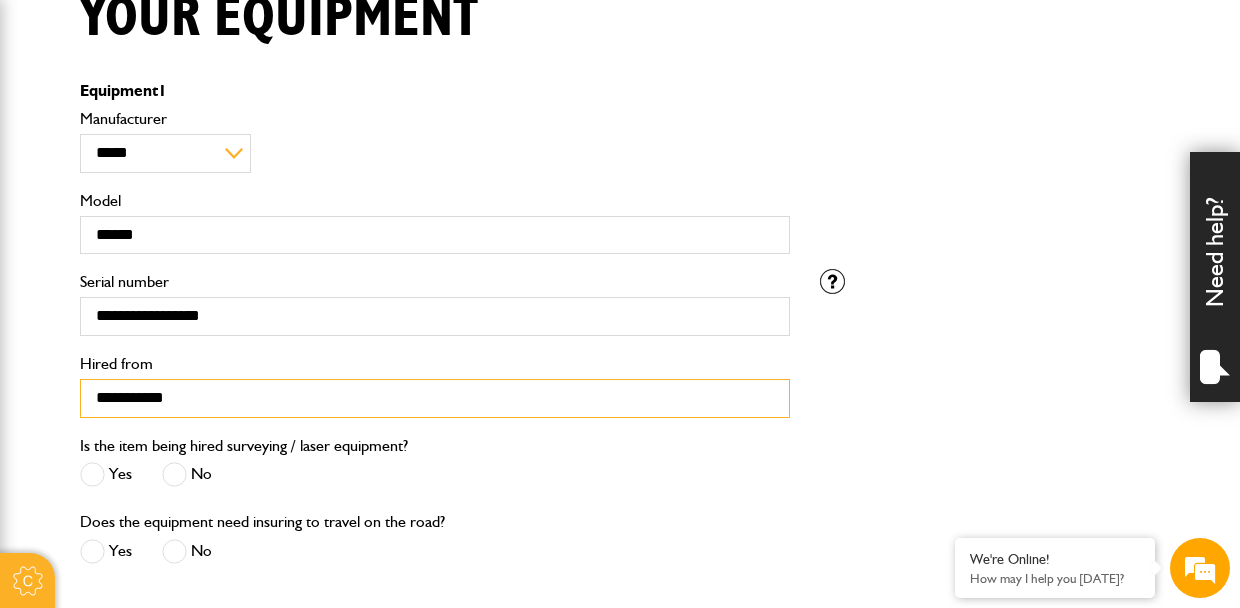 scroll, scrollTop: 540, scrollLeft: 0, axis: vertical 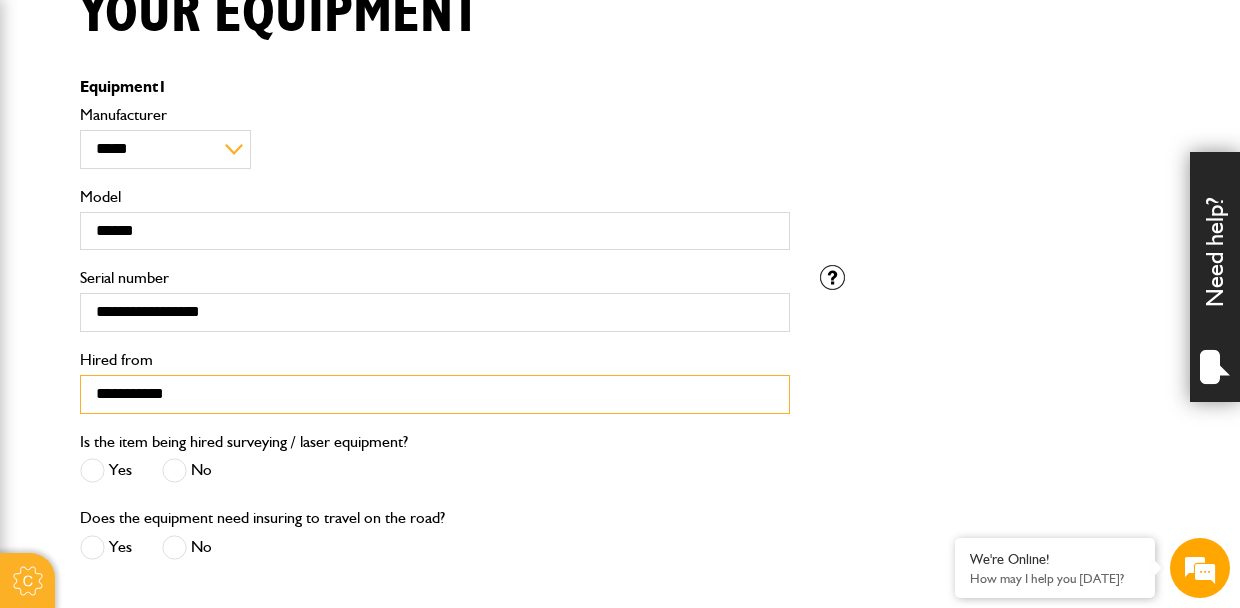 type on "**********" 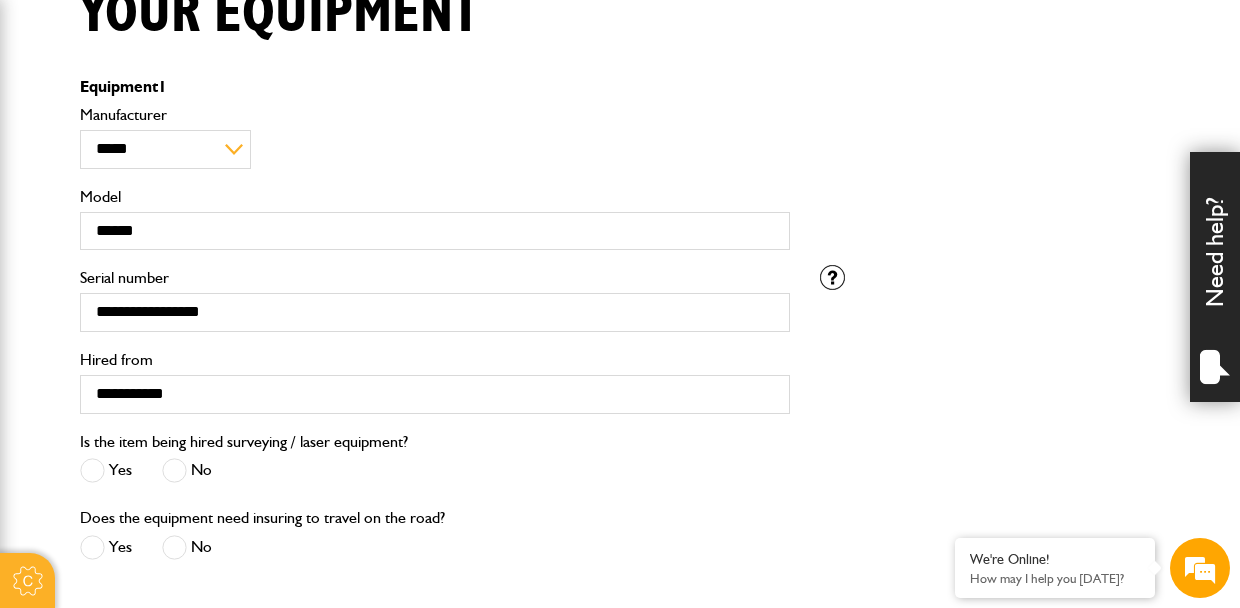 click at bounding box center (174, 470) 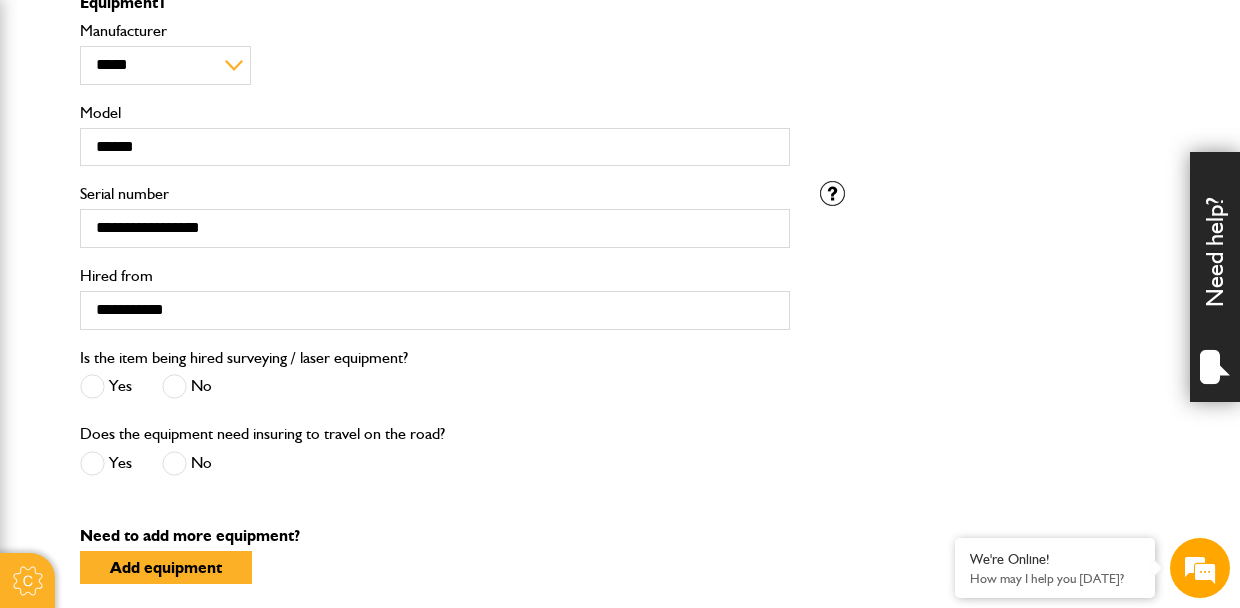 scroll, scrollTop: 626, scrollLeft: 0, axis: vertical 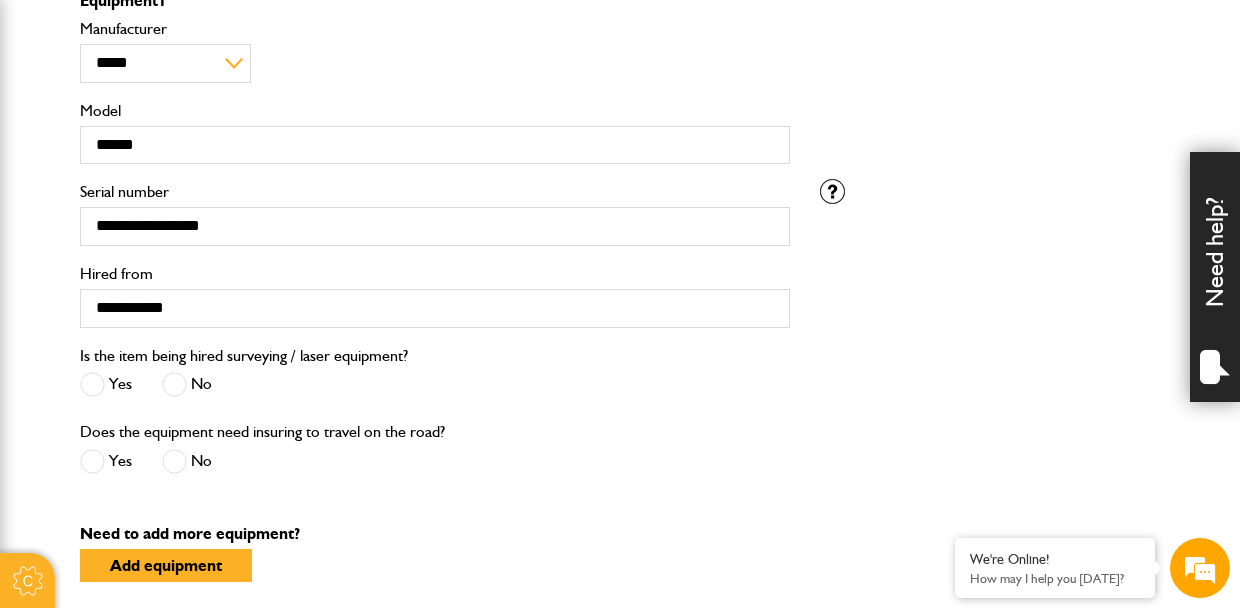 click at bounding box center [174, 461] 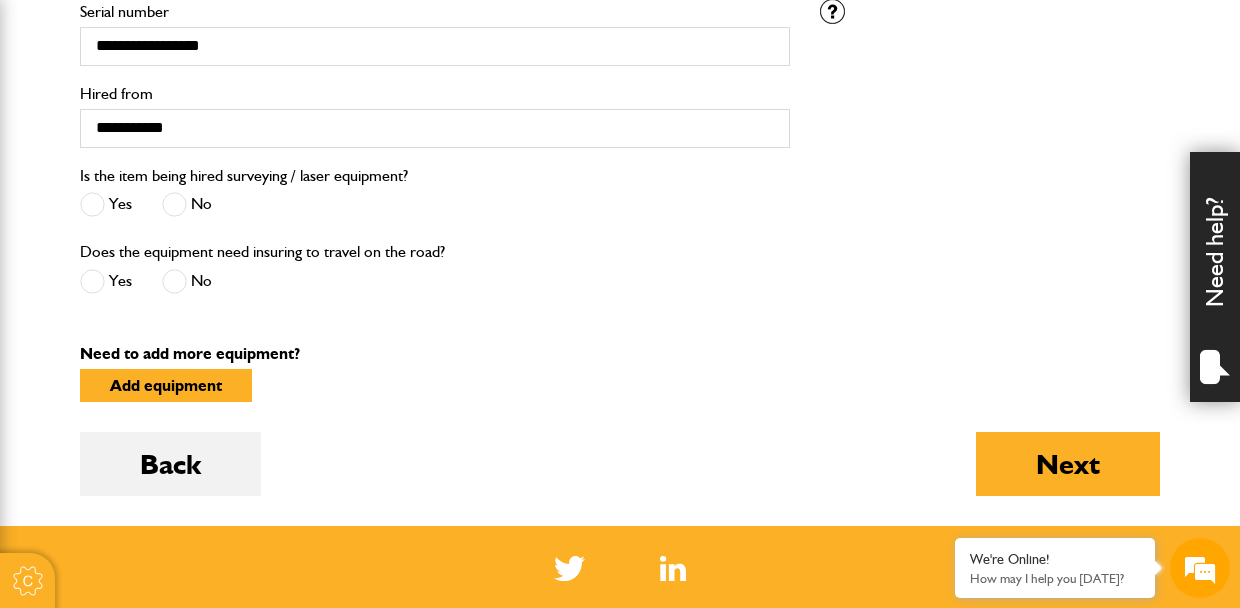 scroll, scrollTop: 804, scrollLeft: 0, axis: vertical 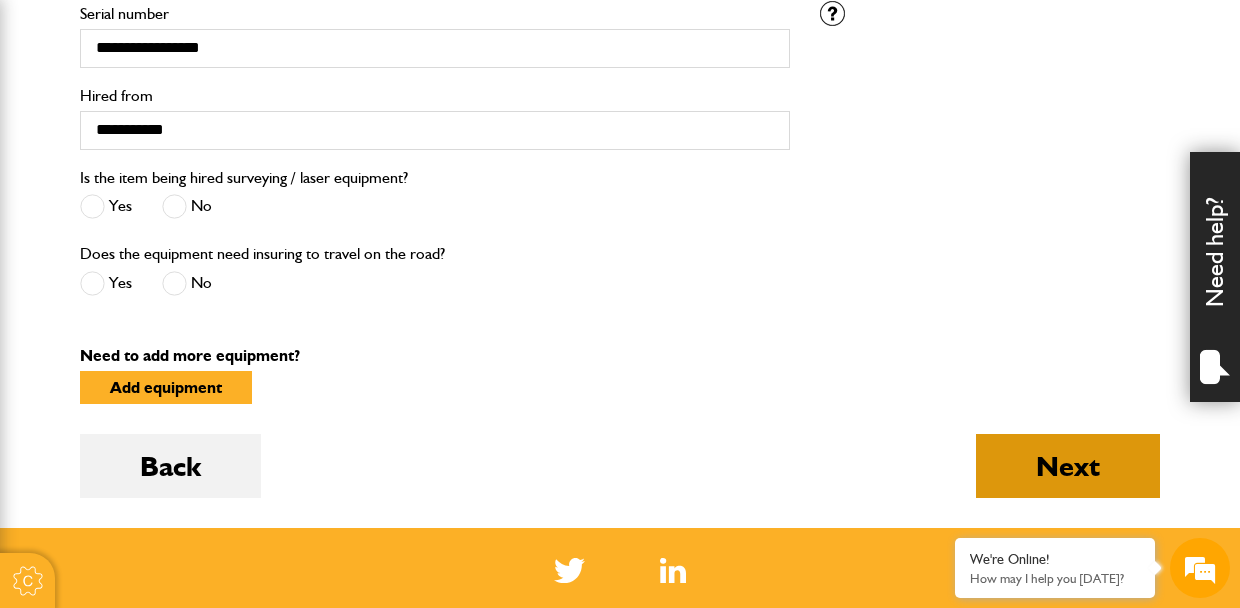 click on "Next" at bounding box center (1068, 466) 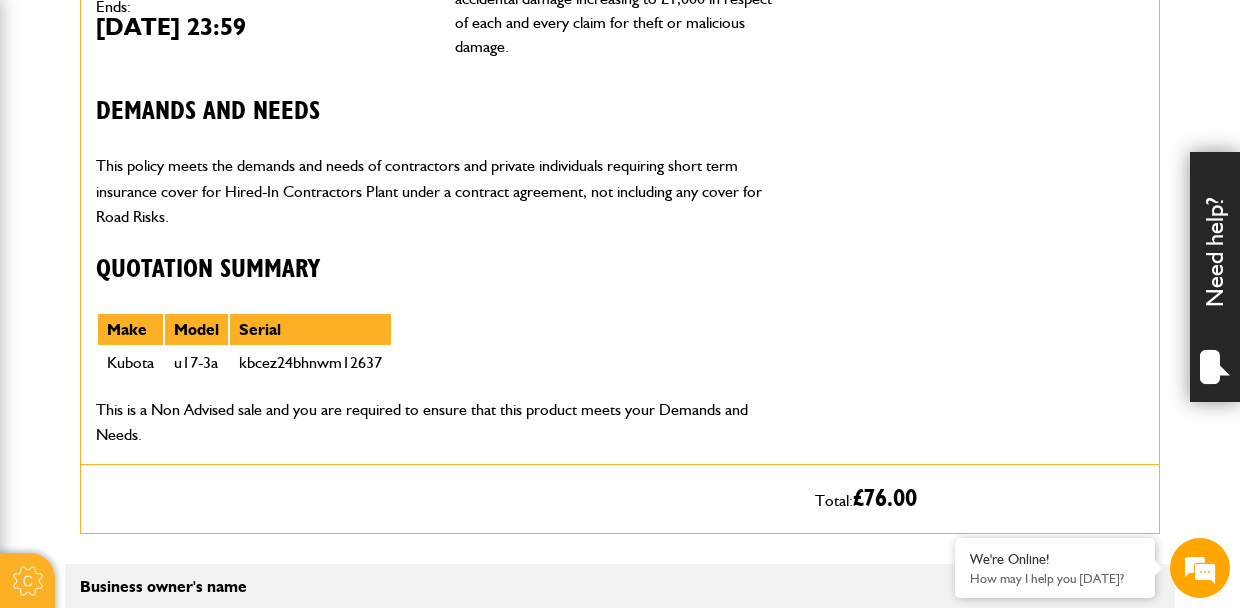 scroll, scrollTop: 857, scrollLeft: 0, axis: vertical 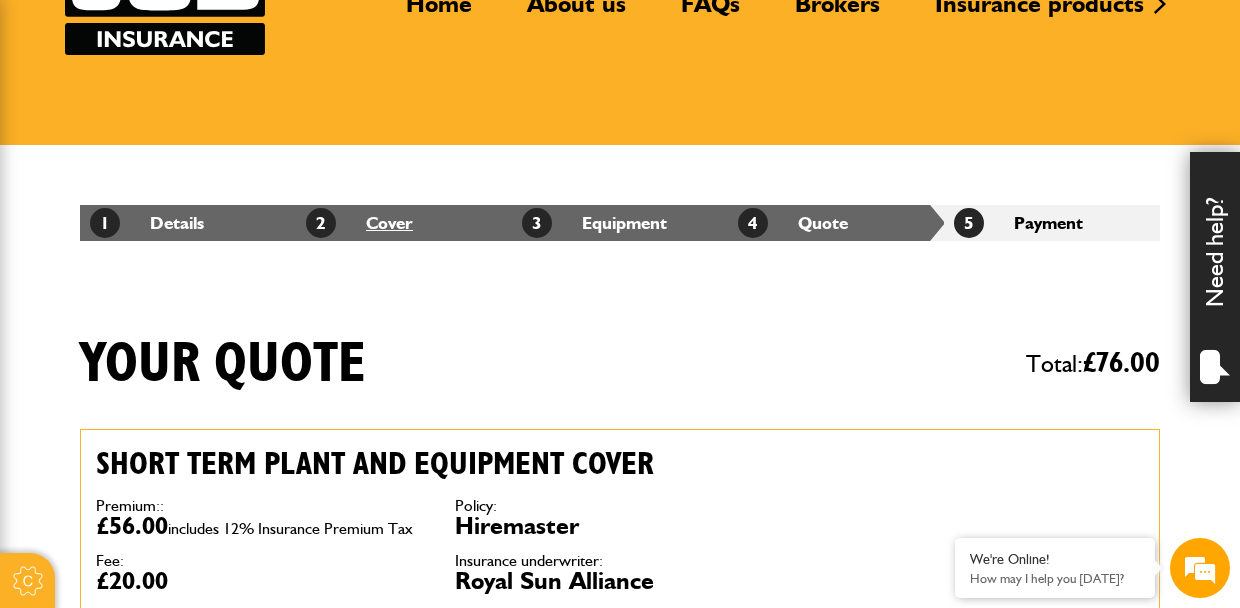 click on "2 Cover" at bounding box center (359, 222) 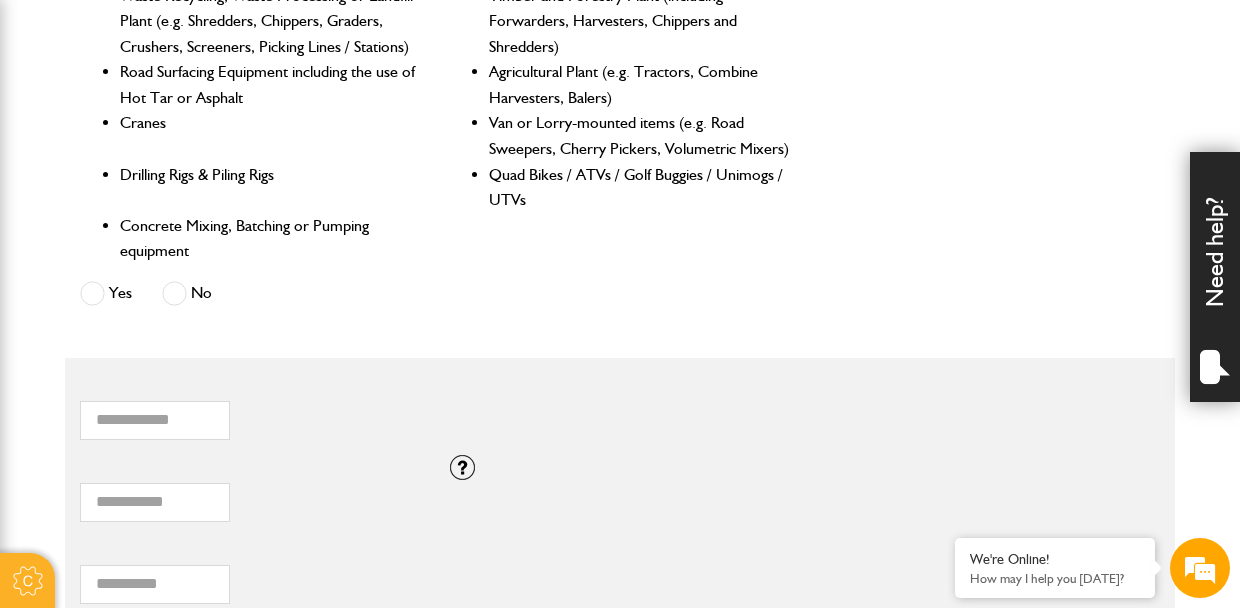 scroll, scrollTop: 1228, scrollLeft: 0, axis: vertical 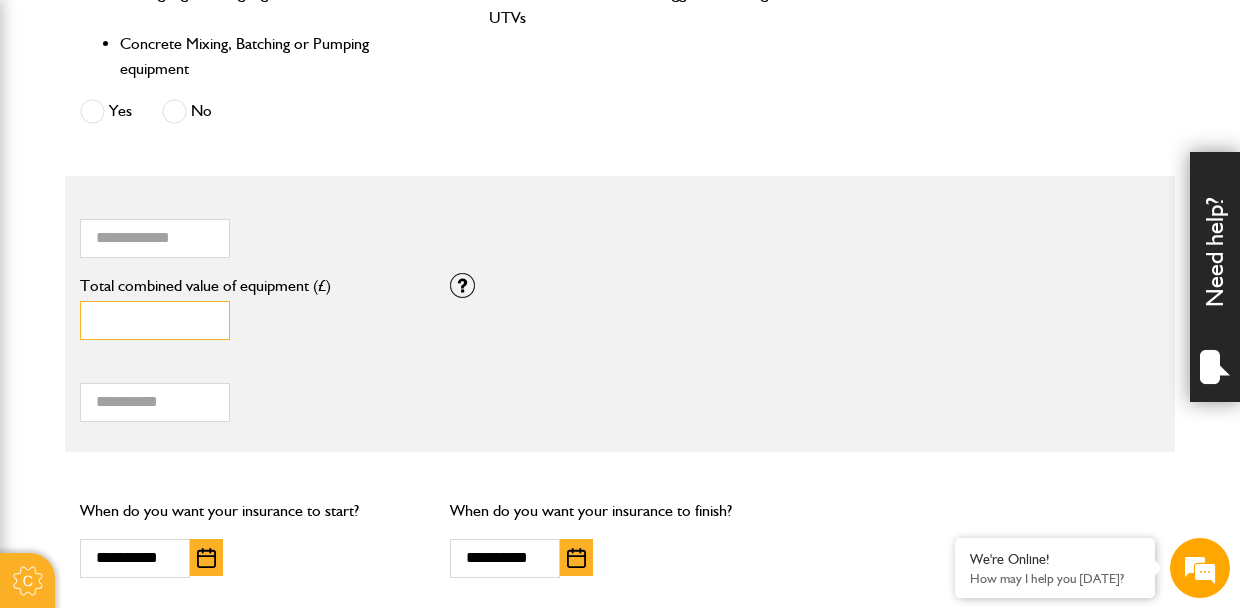 click on "*****" at bounding box center (155, 320) 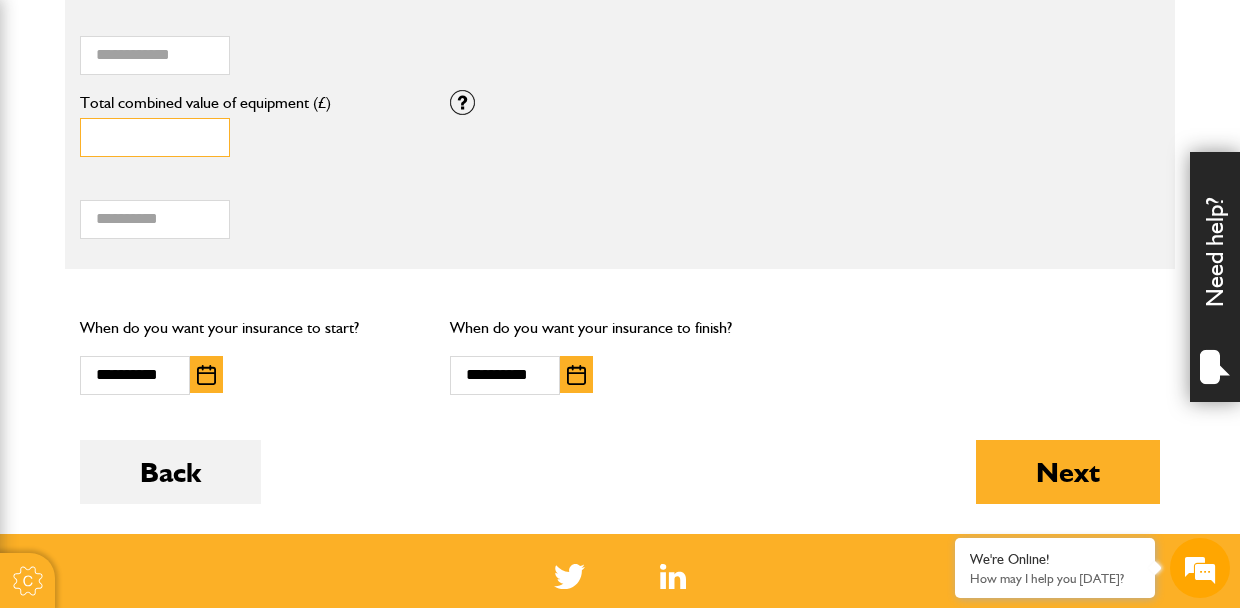 scroll, scrollTop: 1410, scrollLeft: 0, axis: vertical 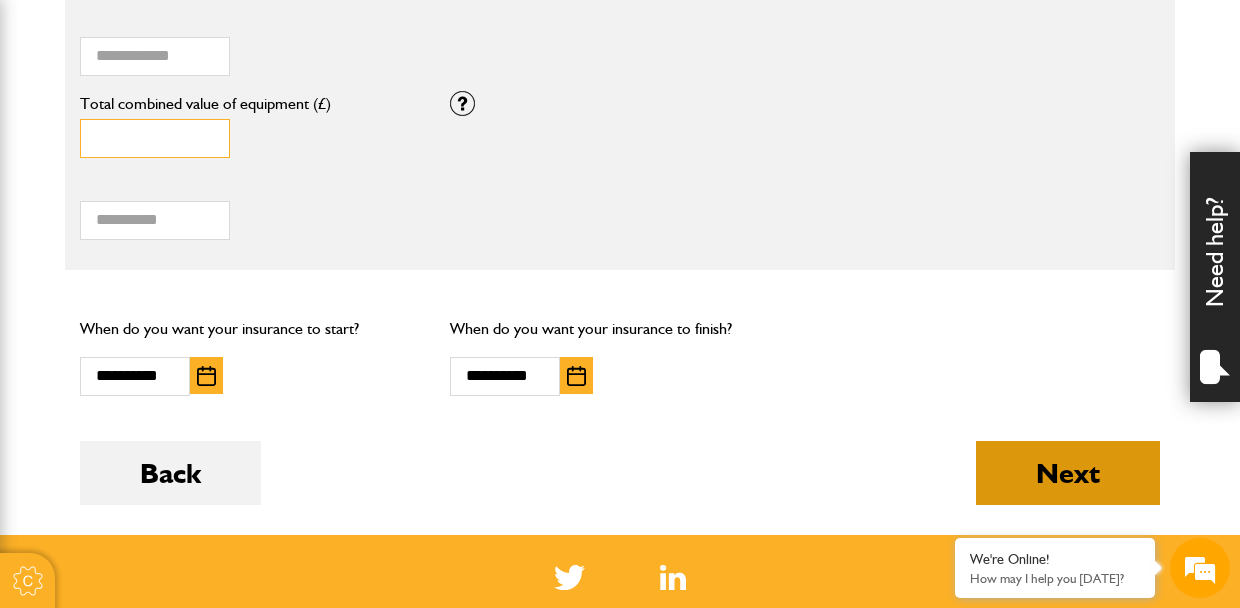 type on "*****" 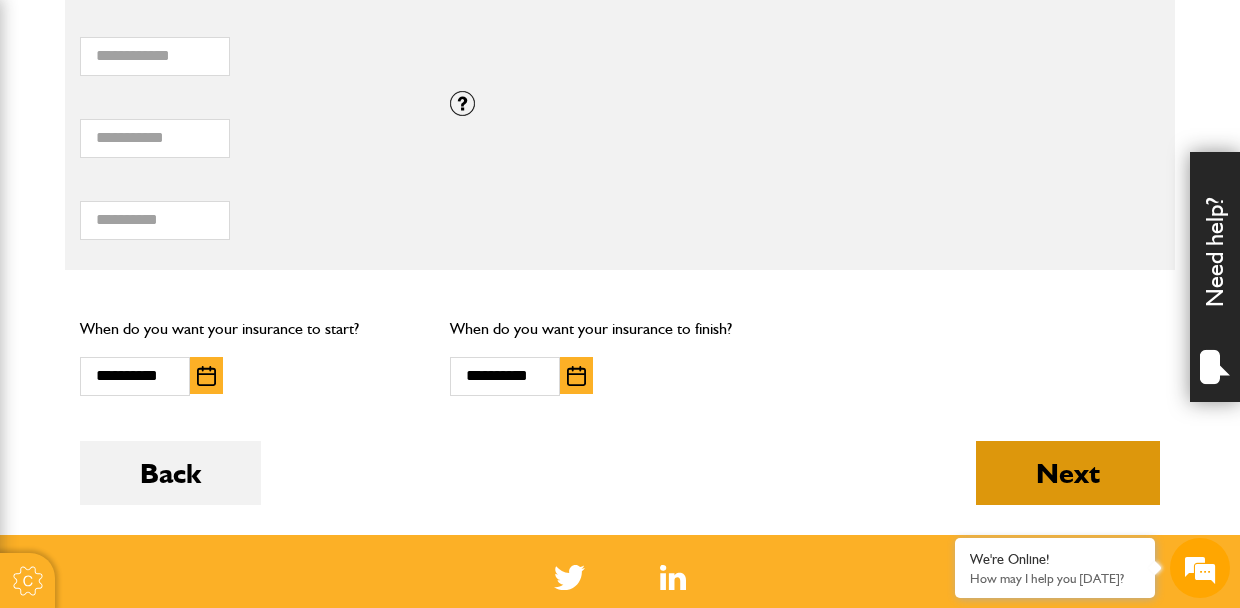 click on "Next" at bounding box center (1068, 473) 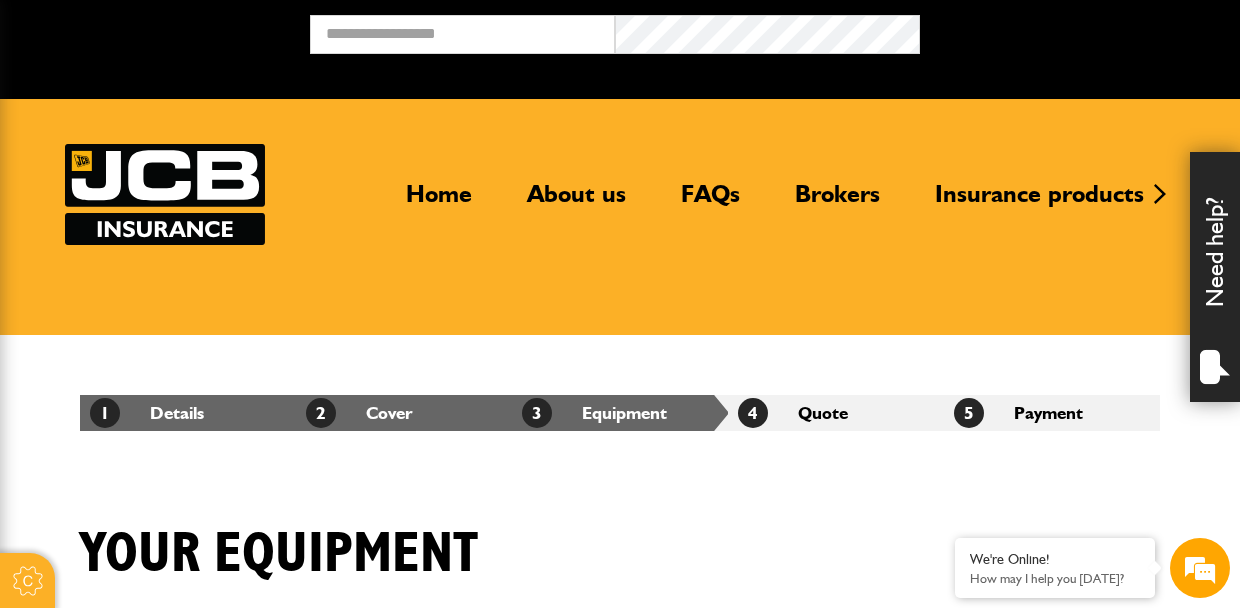 scroll, scrollTop: 0, scrollLeft: 0, axis: both 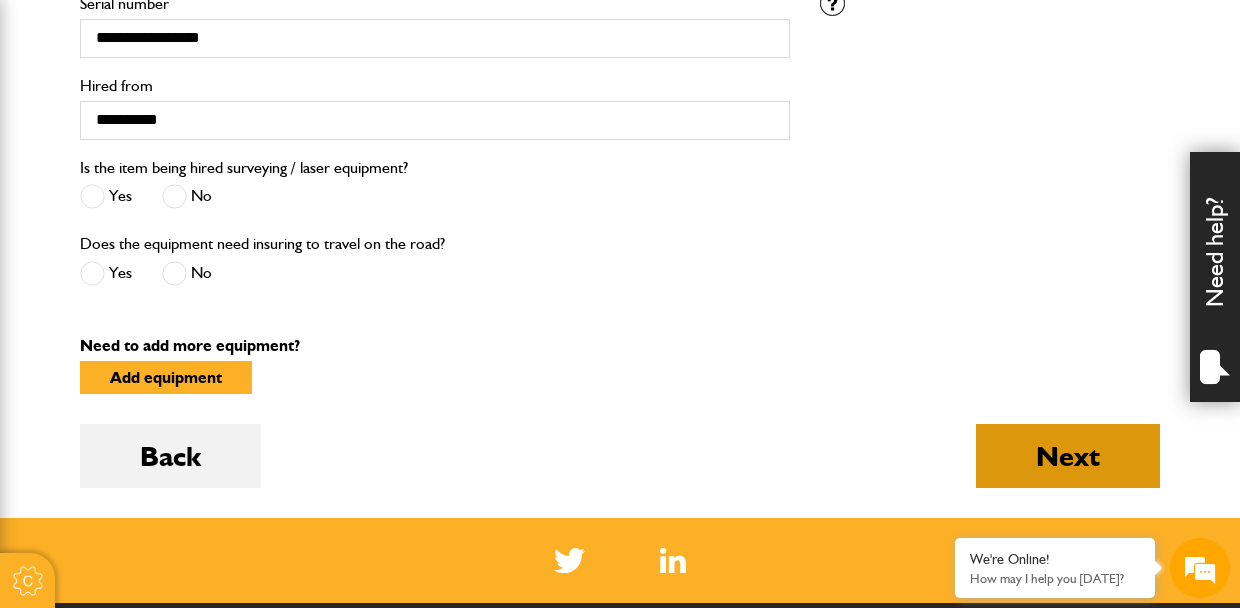 click on "Next" at bounding box center [1068, 456] 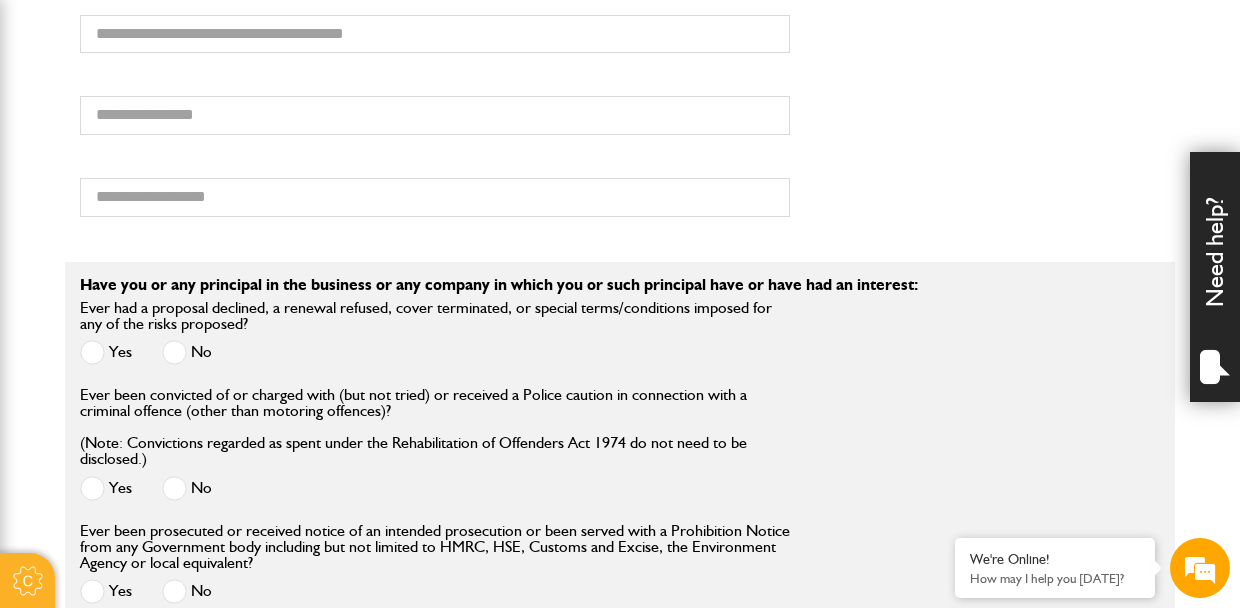 scroll, scrollTop: 1972, scrollLeft: 0, axis: vertical 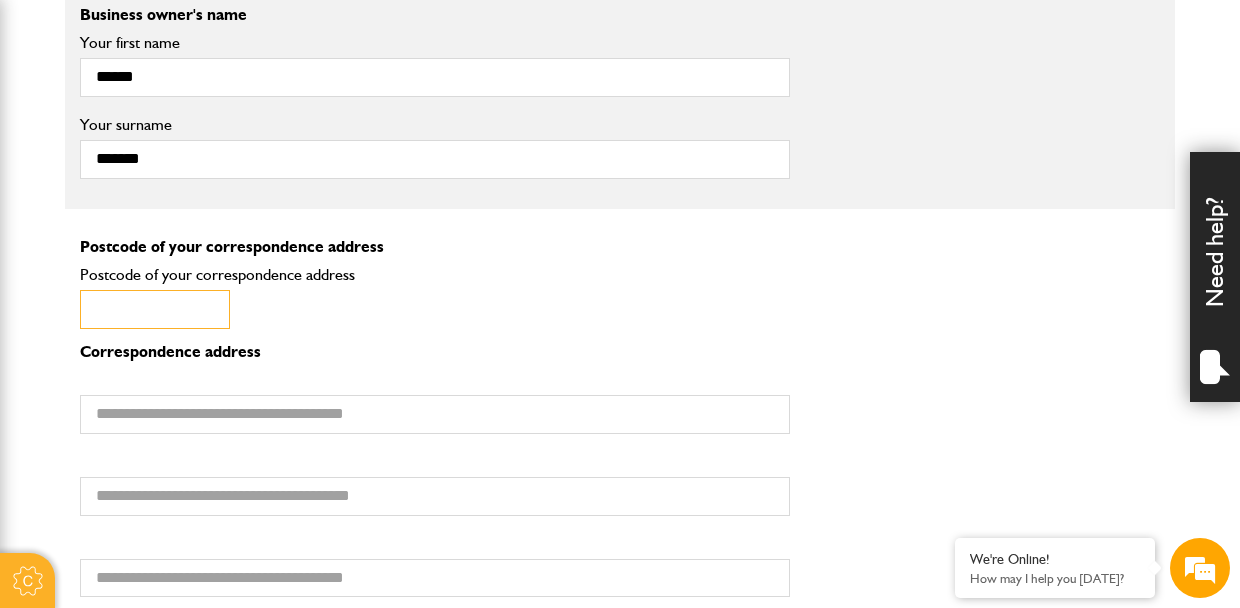 click on "Postcode of your correspondence address" at bounding box center (155, 309) 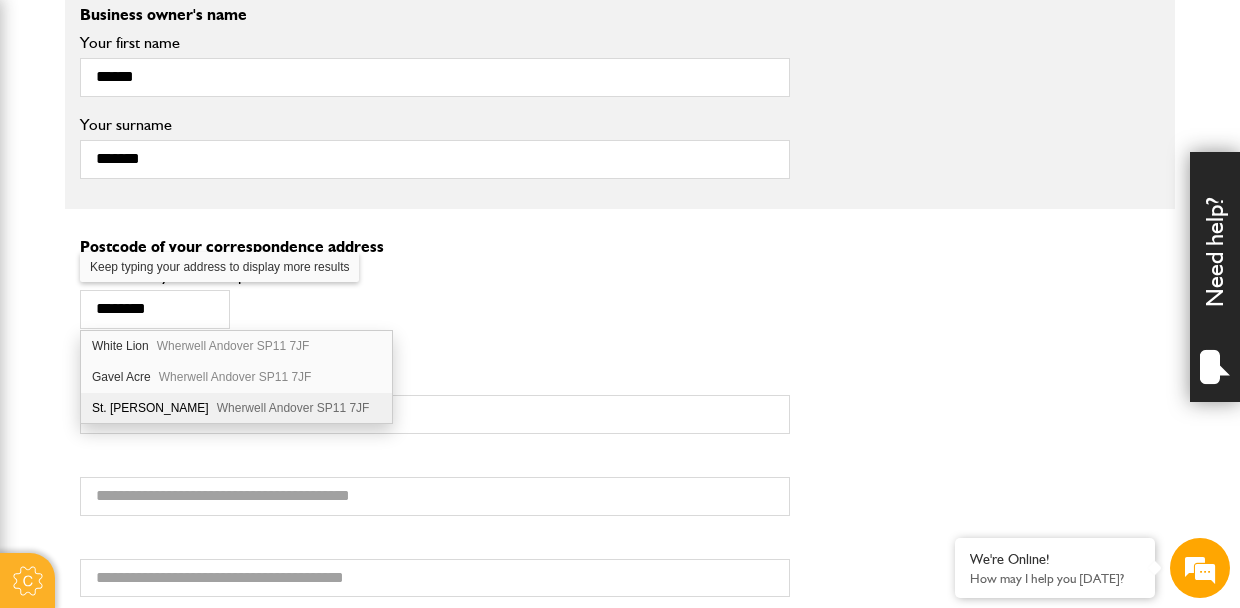 click on "St. [PERSON_NAME] Andover SP11 7JF" at bounding box center (236, 408) 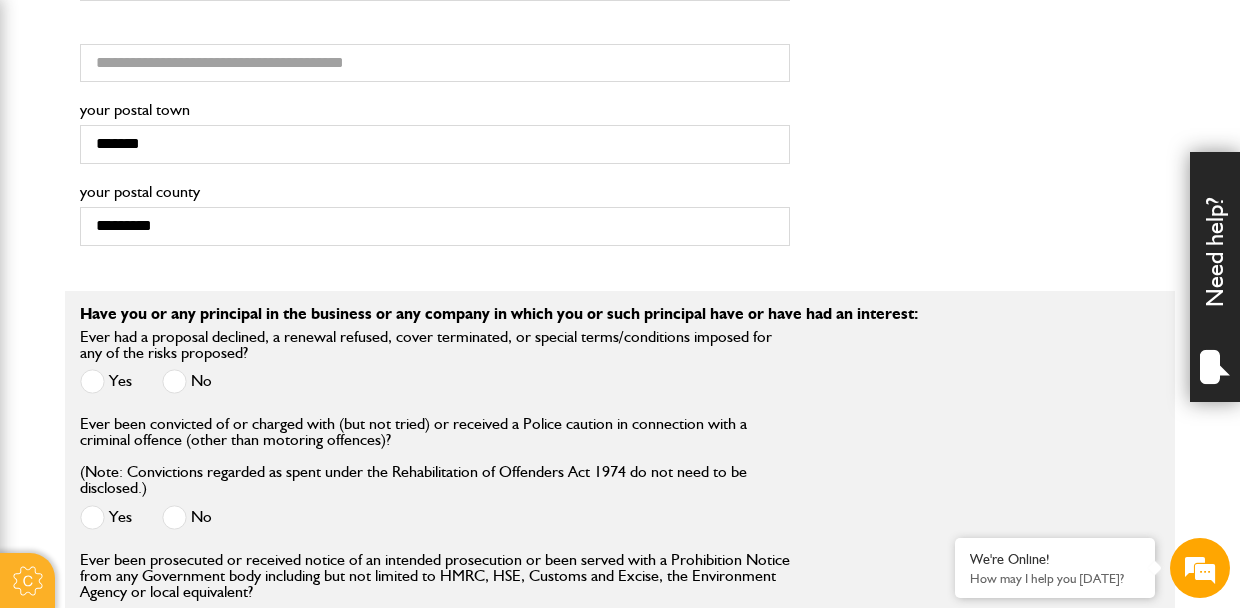scroll, scrollTop: 1942, scrollLeft: 0, axis: vertical 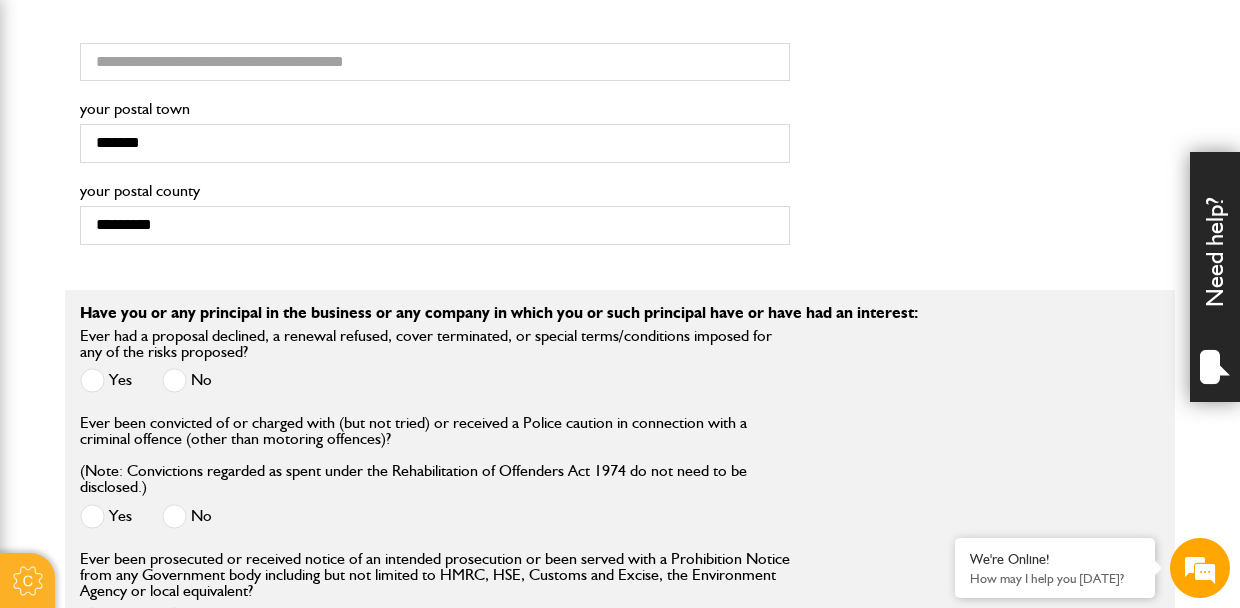 click at bounding box center (92, 380) 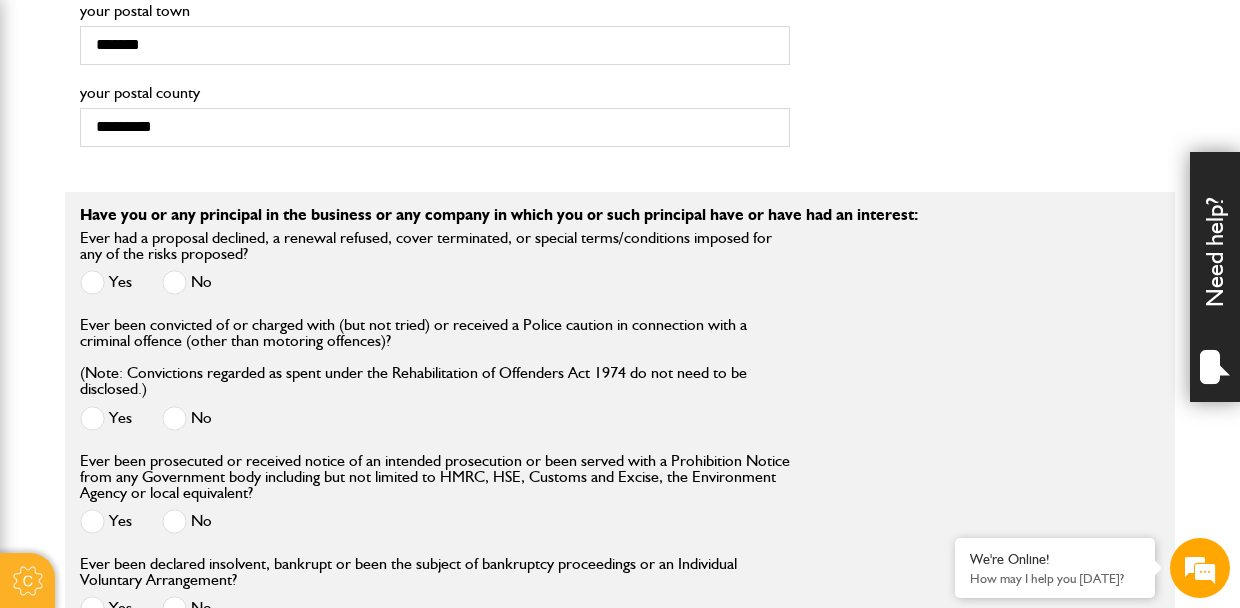 scroll, scrollTop: 2035, scrollLeft: 0, axis: vertical 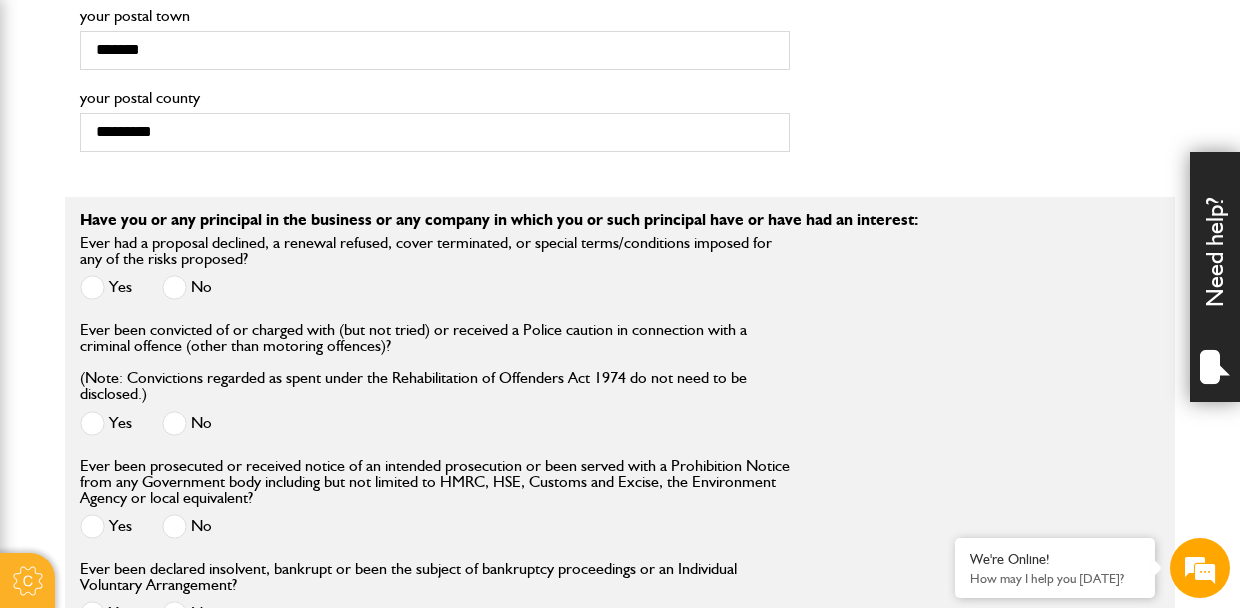 click at bounding box center [174, 423] 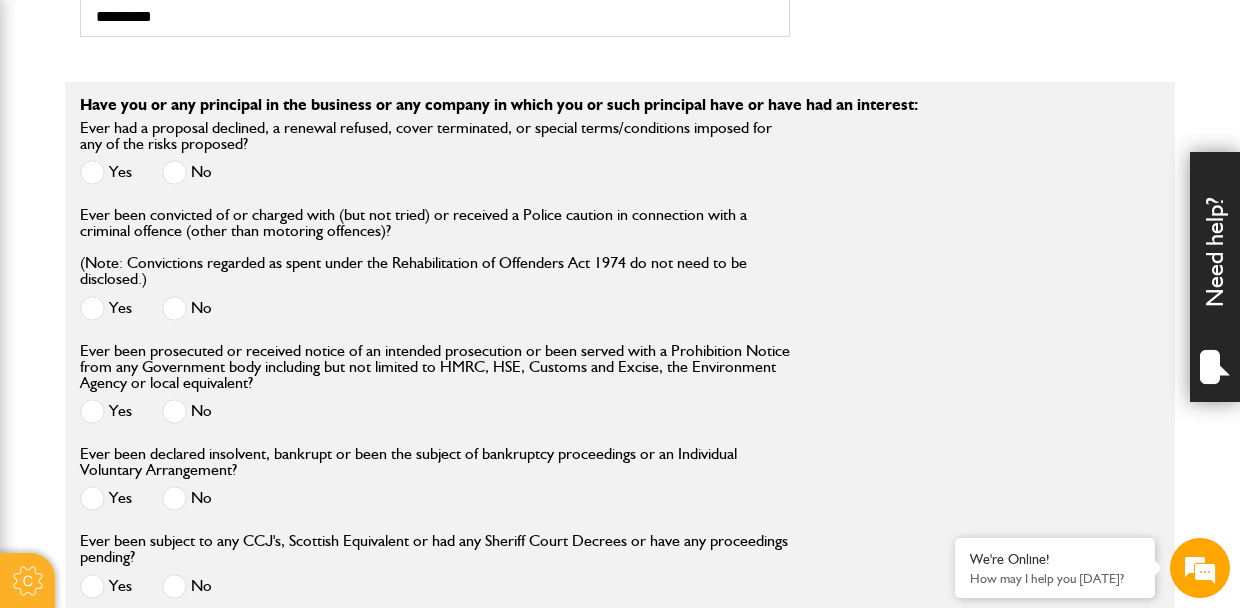 scroll, scrollTop: 2209, scrollLeft: 0, axis: vertical 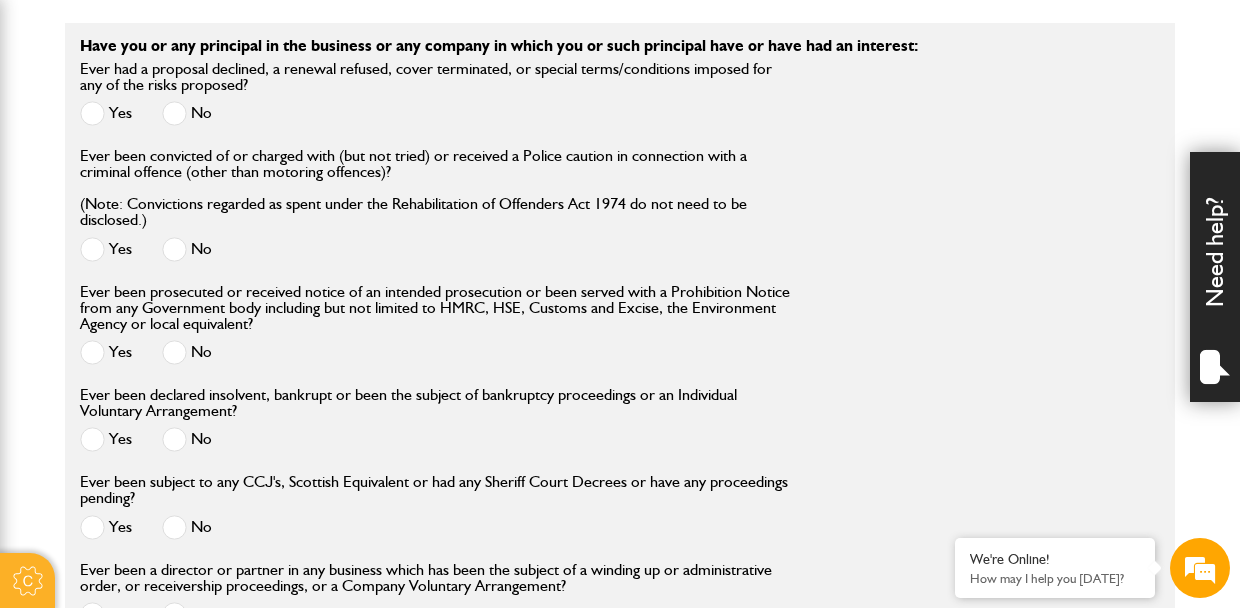 click at bounding box center [174, 352] 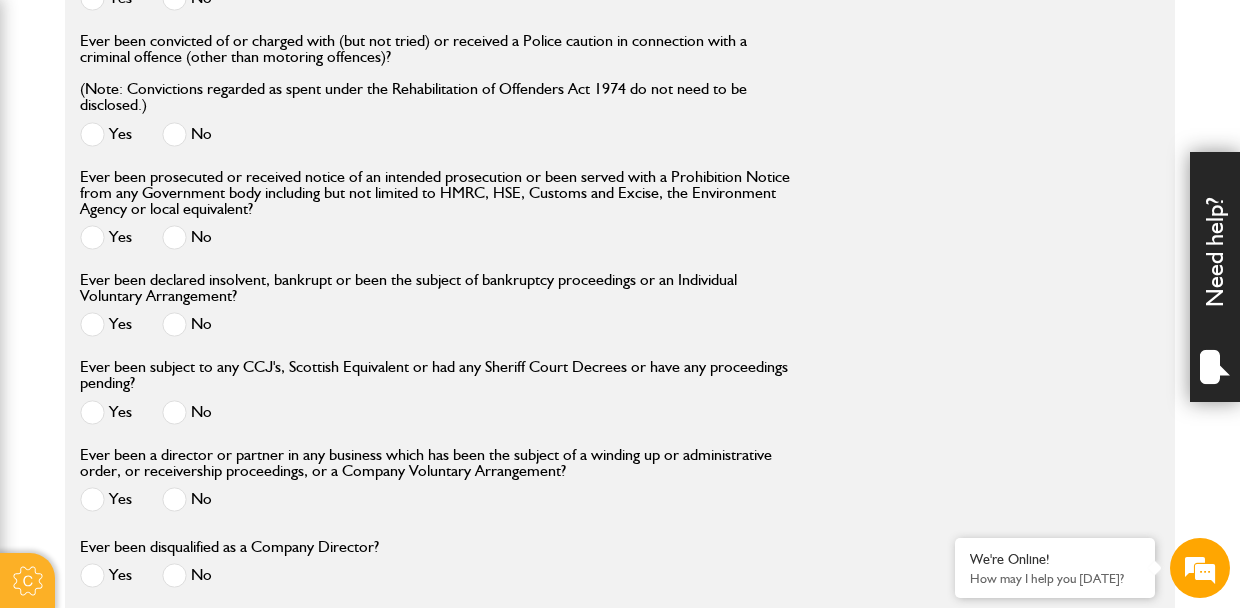 scroll, scrollTop: 2328, scrollLeft: 0, axis: vertical 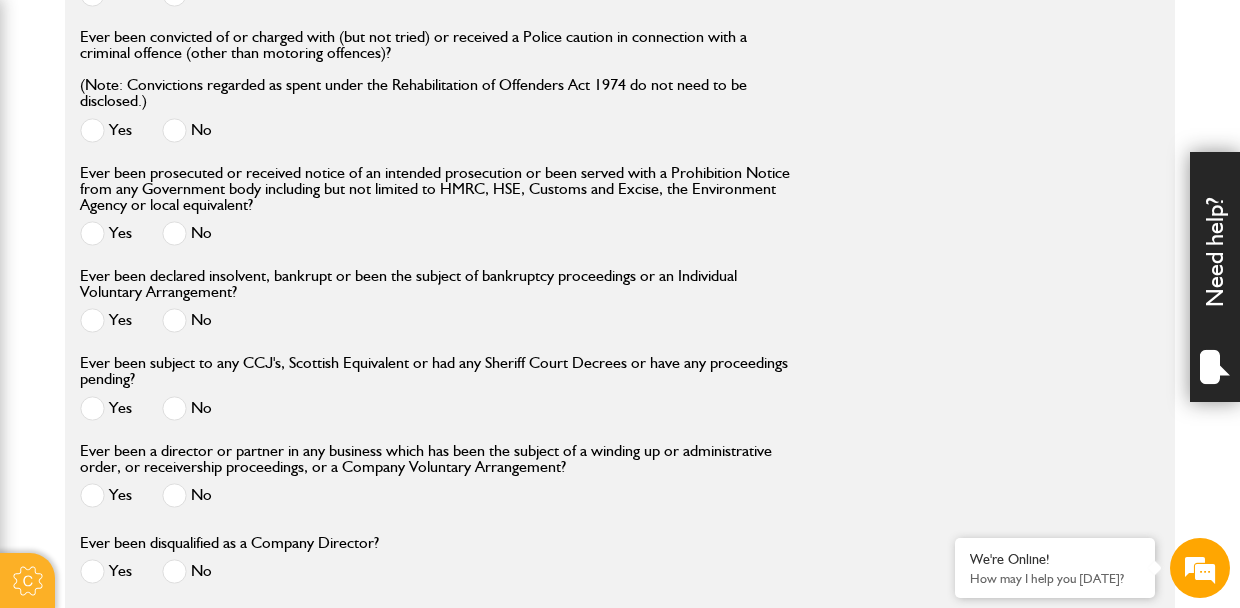 click at bounding box center [174, 320] 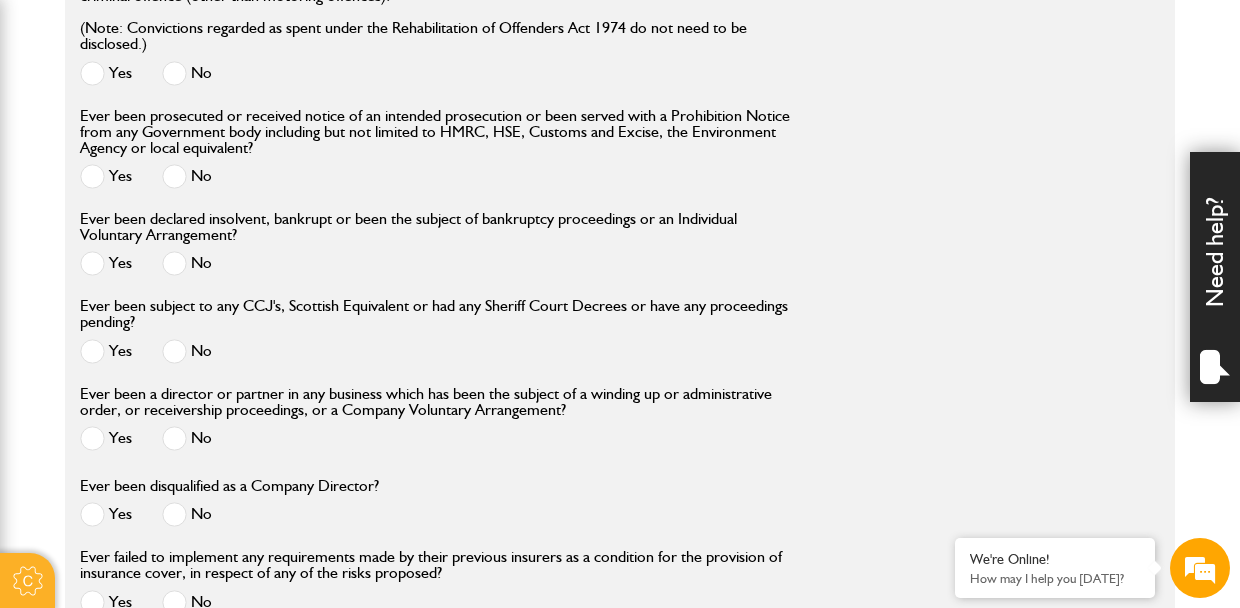 scroll, scrollTop: 2389, scrollLeft: 0, axis: vertical 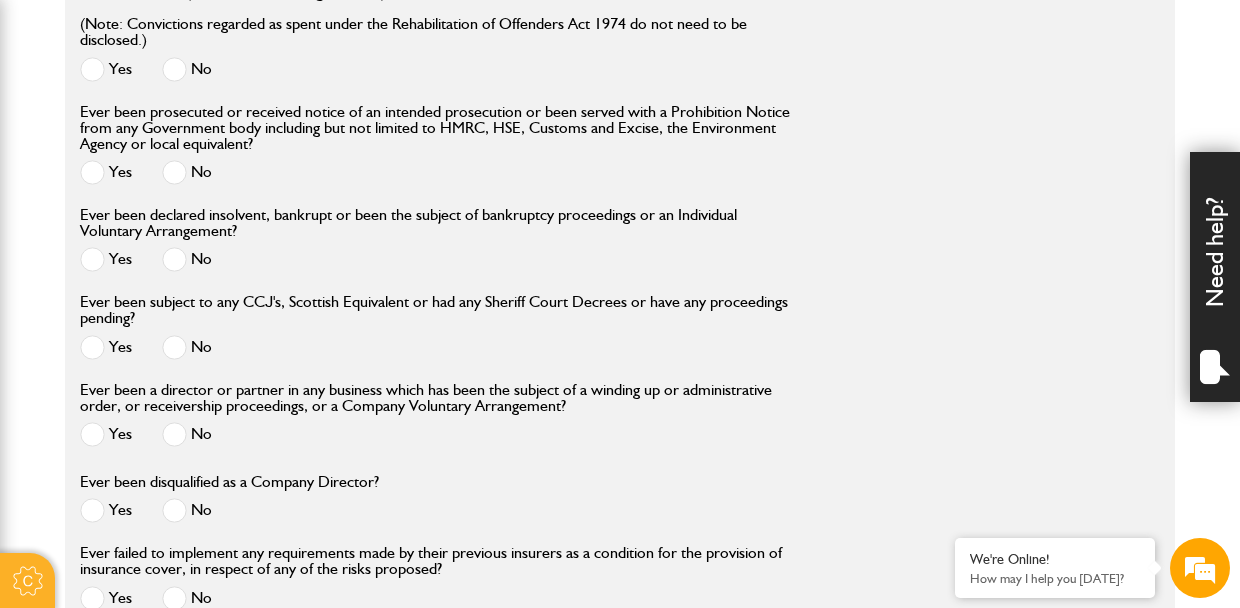 click at bounding box center [174, 347] 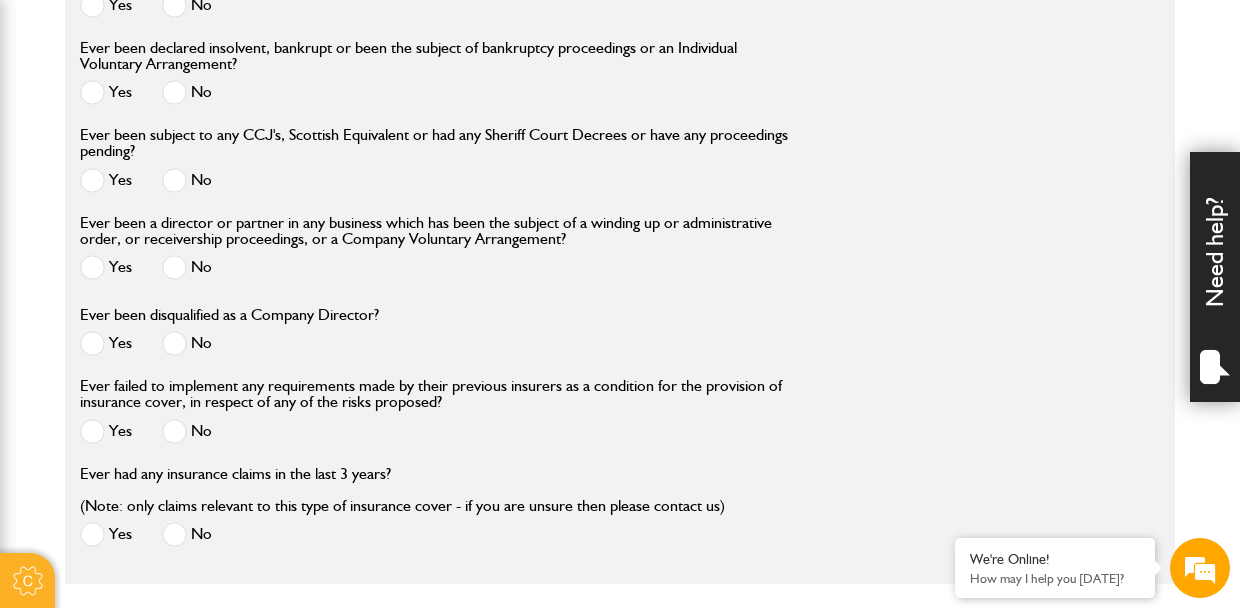 scroll, scrollTop: 2552, scrollLeft: 0, axis: vertical 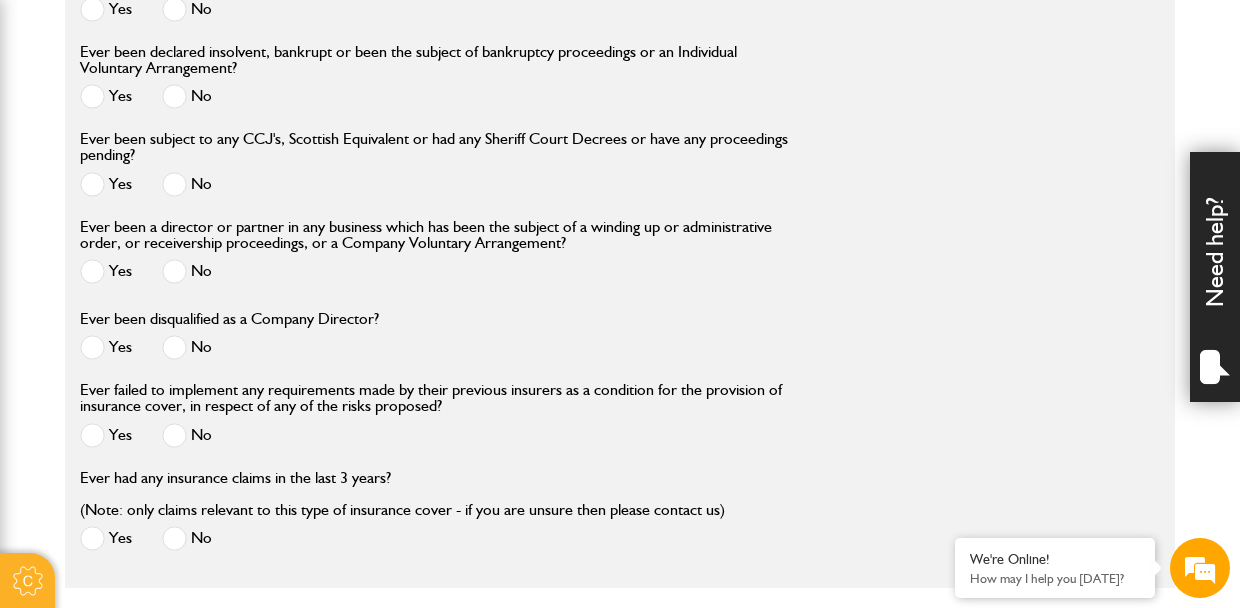 click at bounding box center [174, 271] 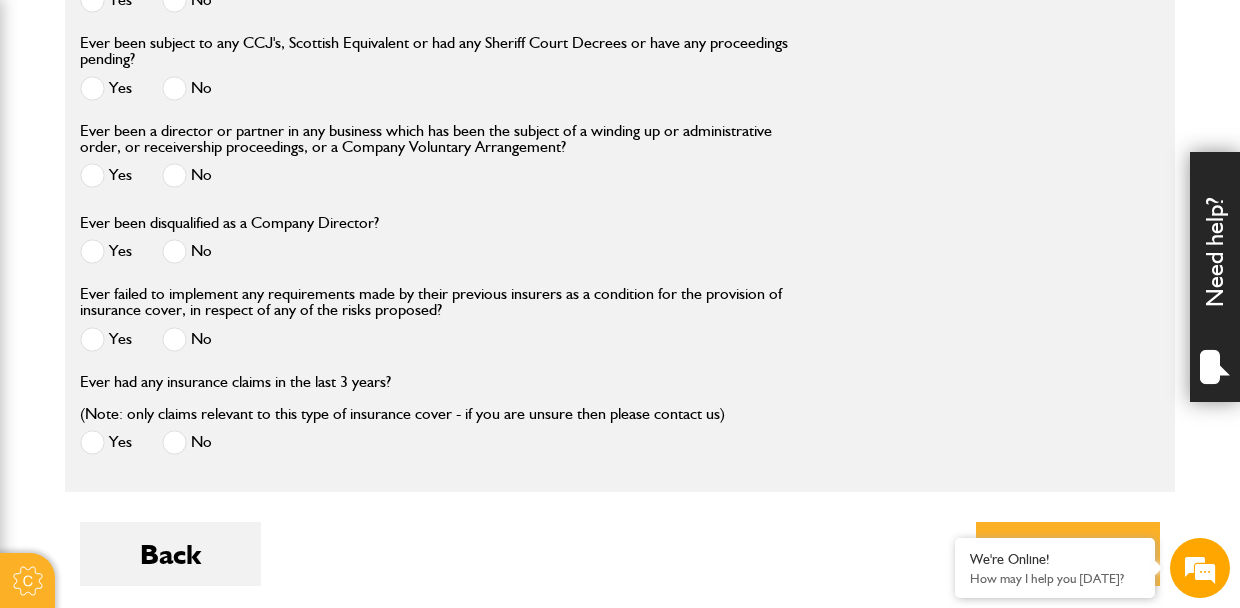 click at bounding box center (174, 251) 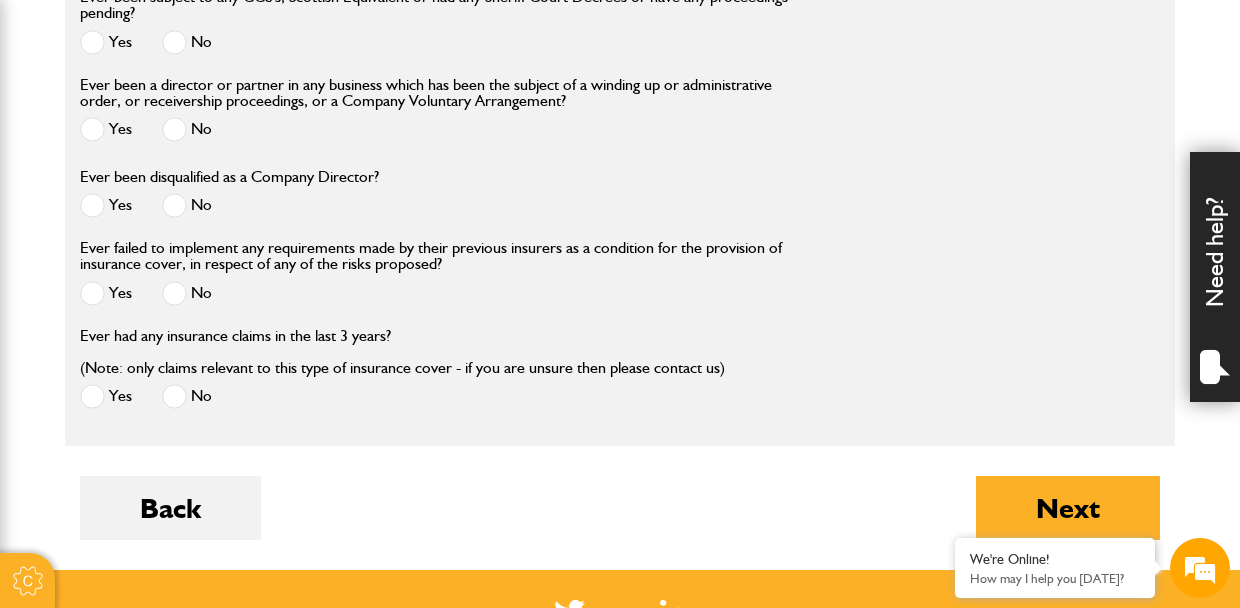 scroll, scrollTop: 2695, scrollLeft: 0, axis: vertical 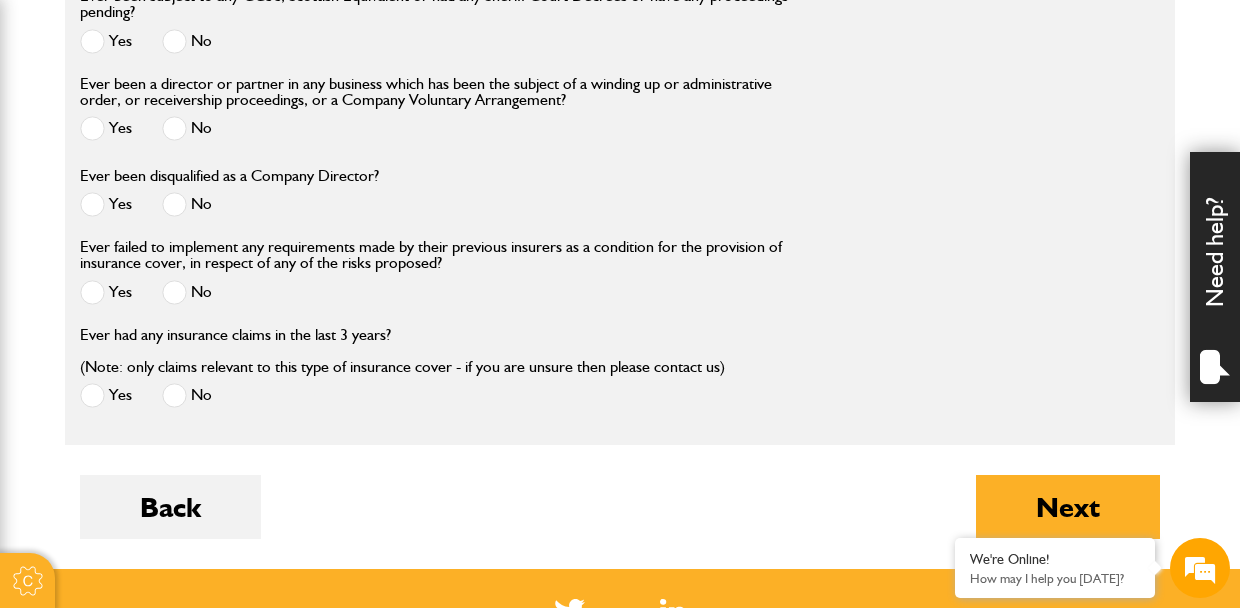 click at bounding box center [174, 292] 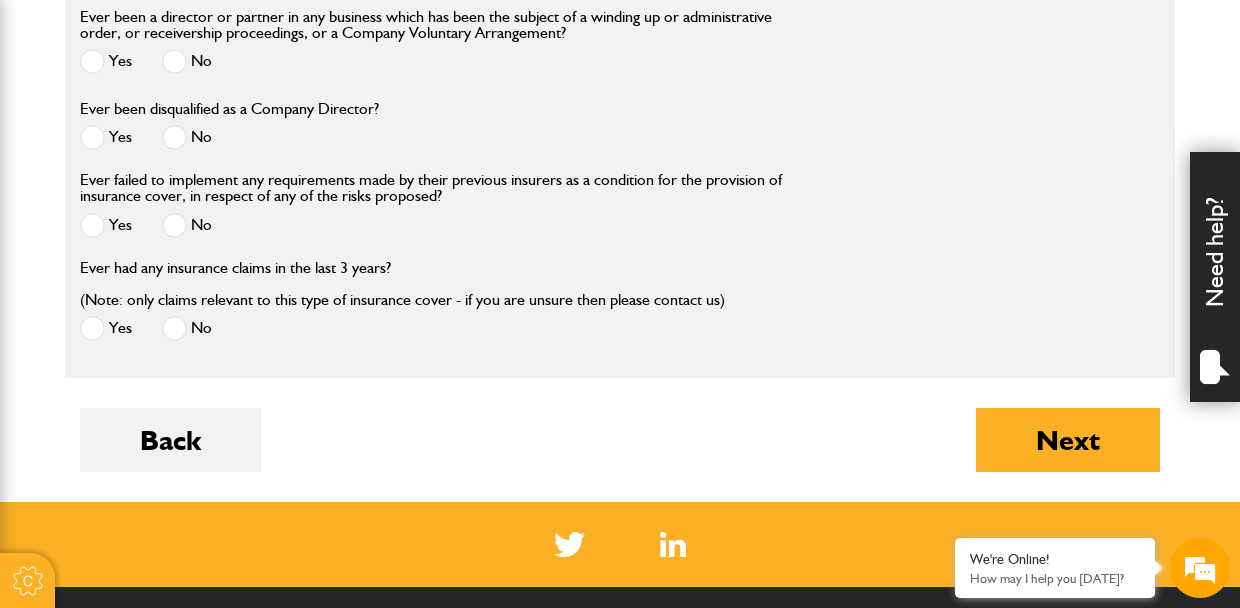 scroll, scrollTop: 2761, scrollLeft: 0, axis: vertical 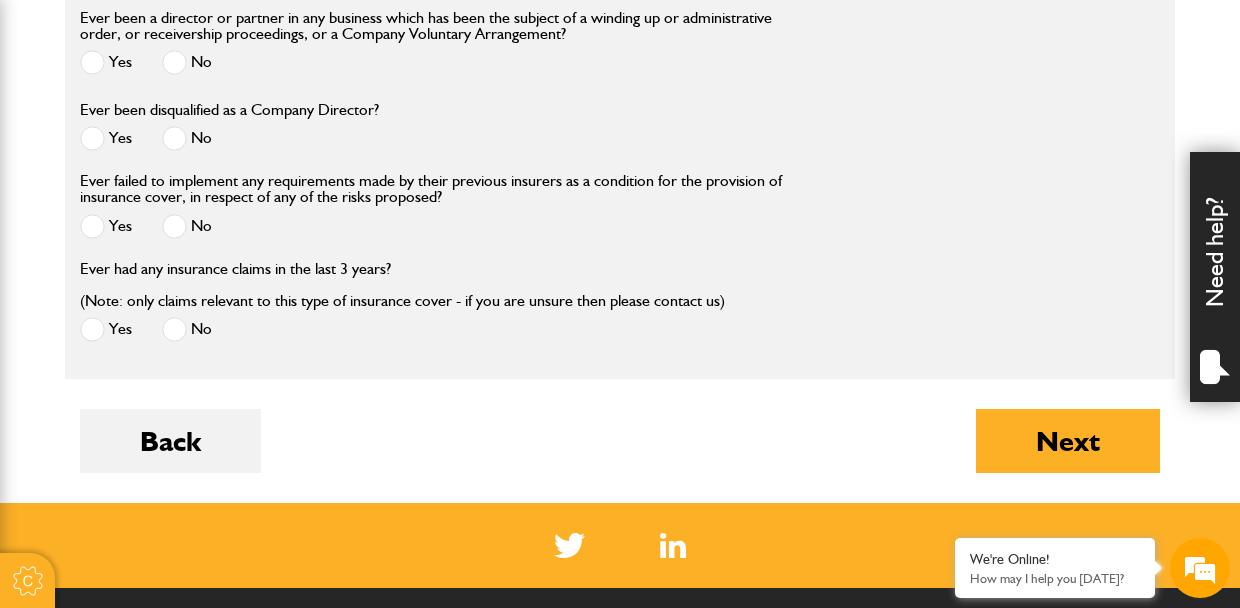 click at bounding box center (174, 329) 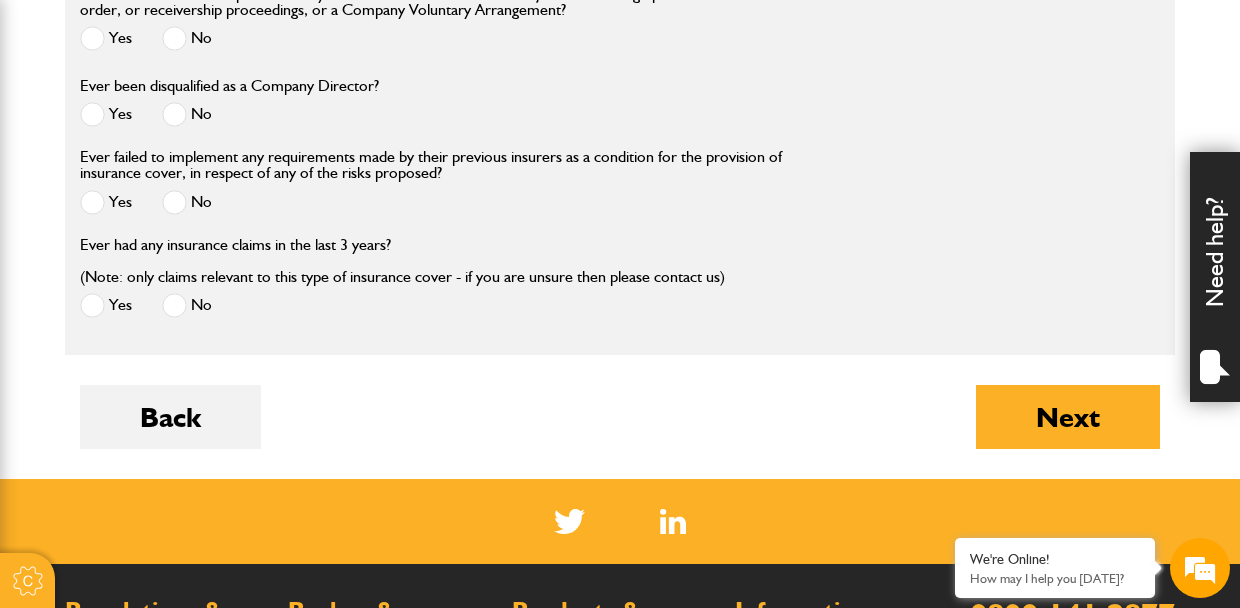 scroll, scrollTop: 2794, scrollLeft: 0, axis: vertical 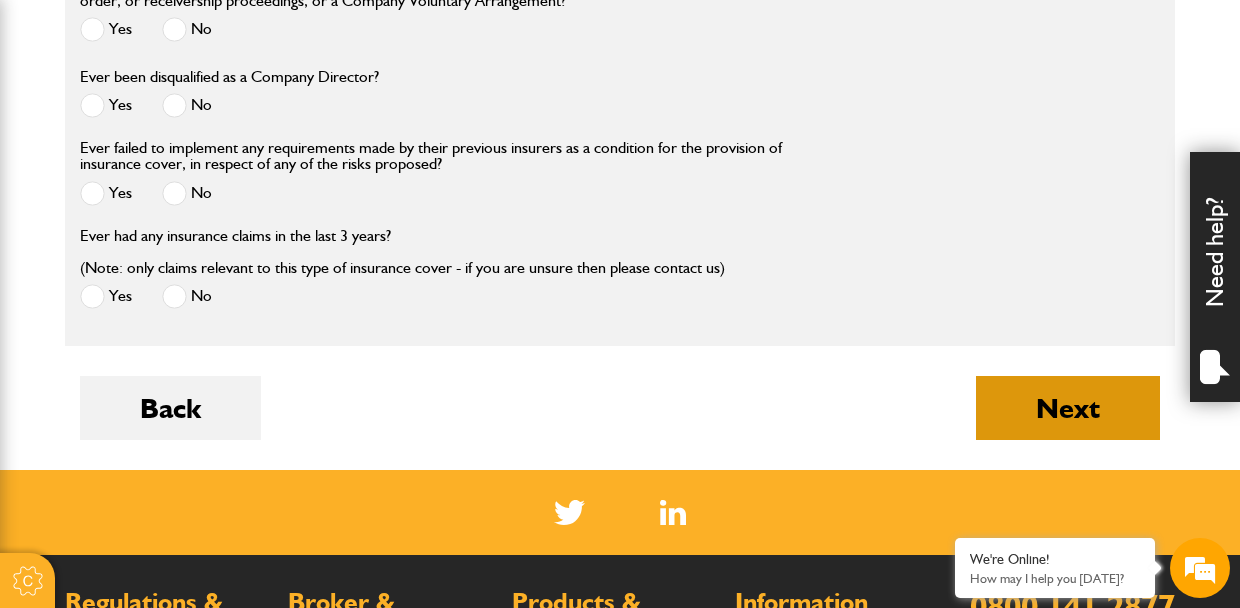 click on "Next" at bounding box center (1068, 408) 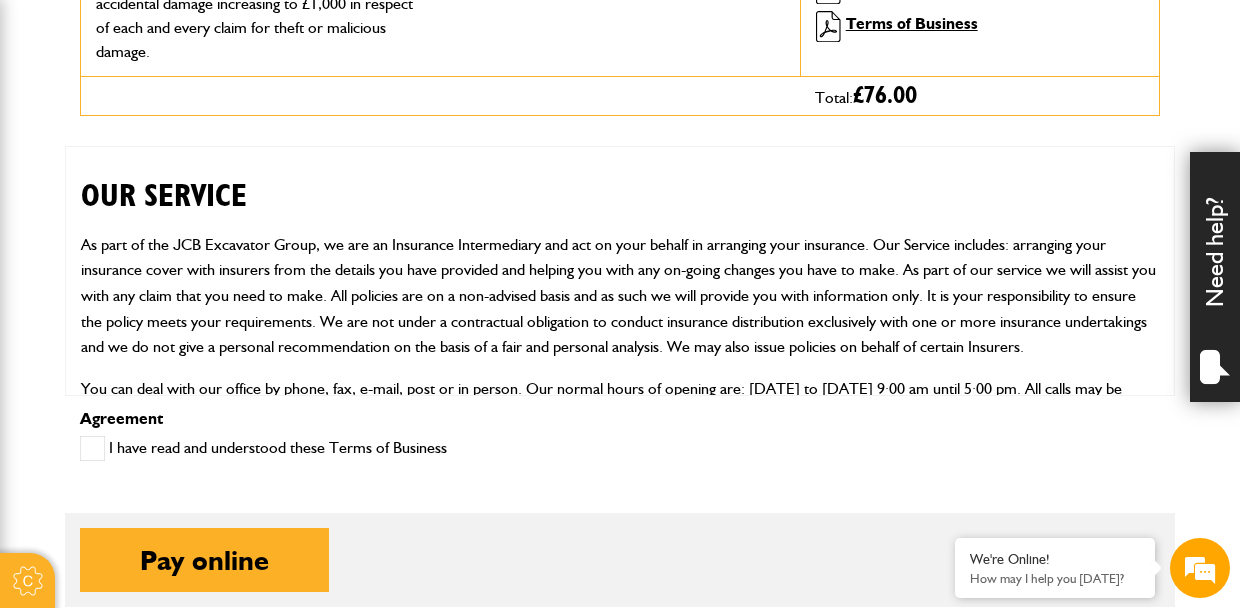 scroll, scrollTop: 844, scrollLeft: 0, axis: vertical 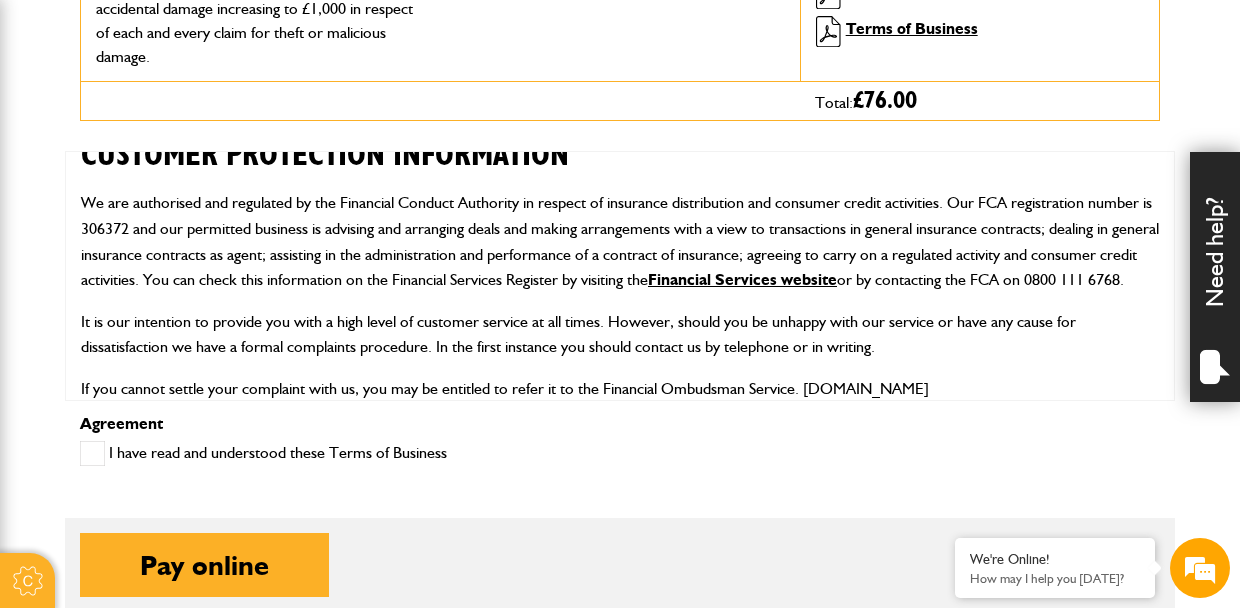 click at bounding box center (92, 453) 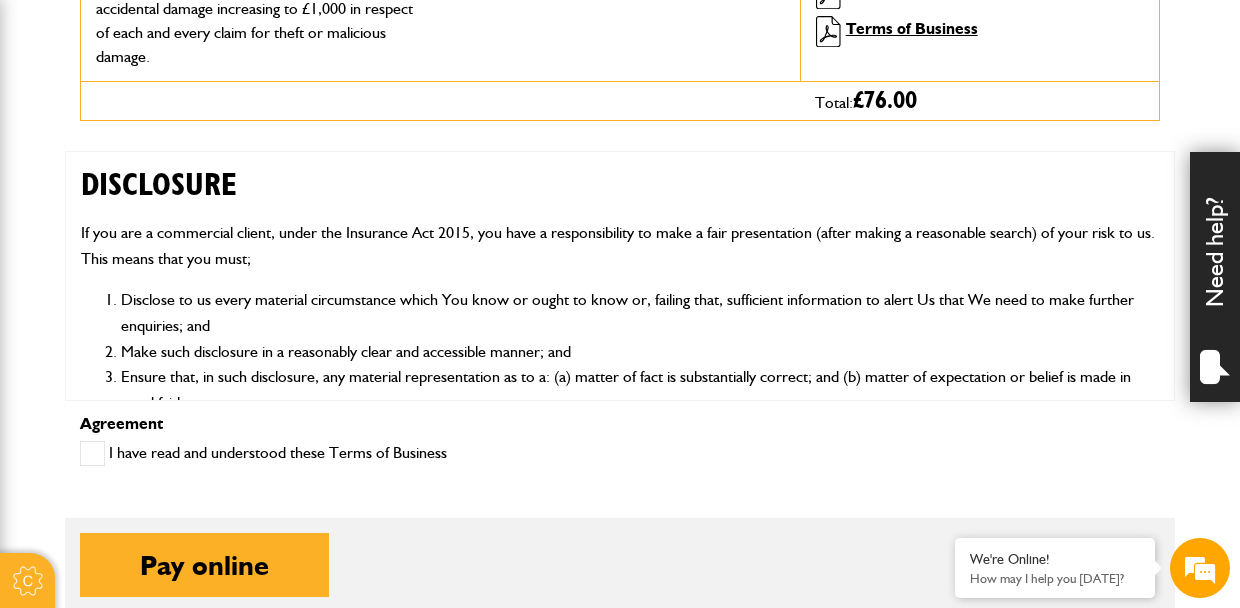 scroll, scrollTop: 1009, scrollLeft: 0, axis: vertical 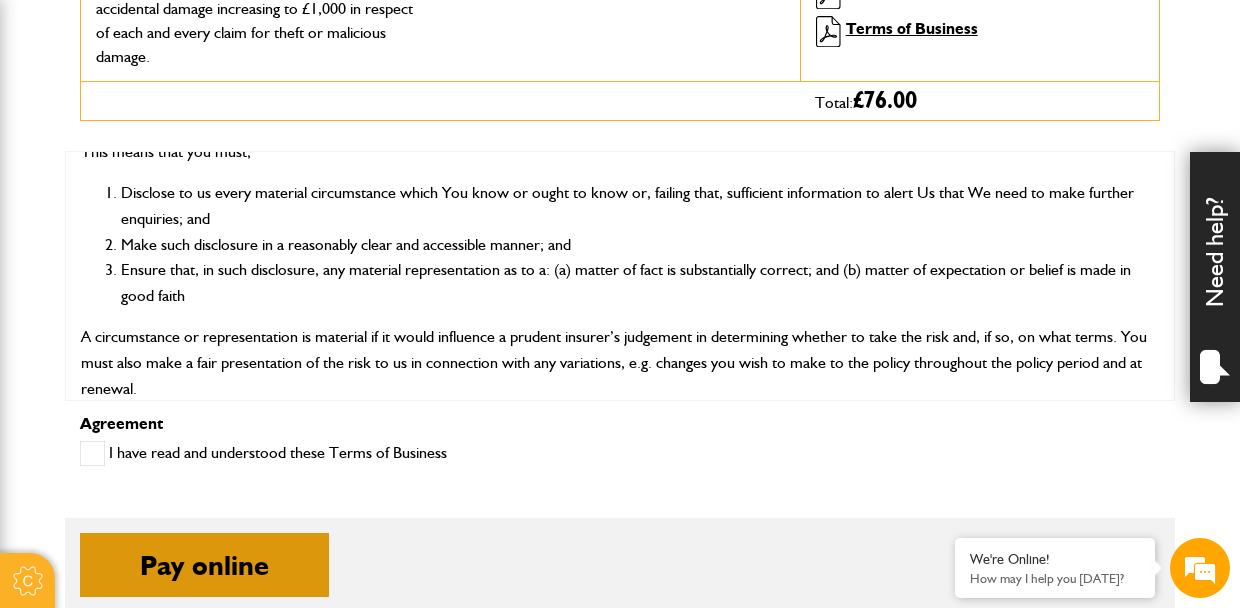 click on "Pay online" at bounding box center (204, 565) 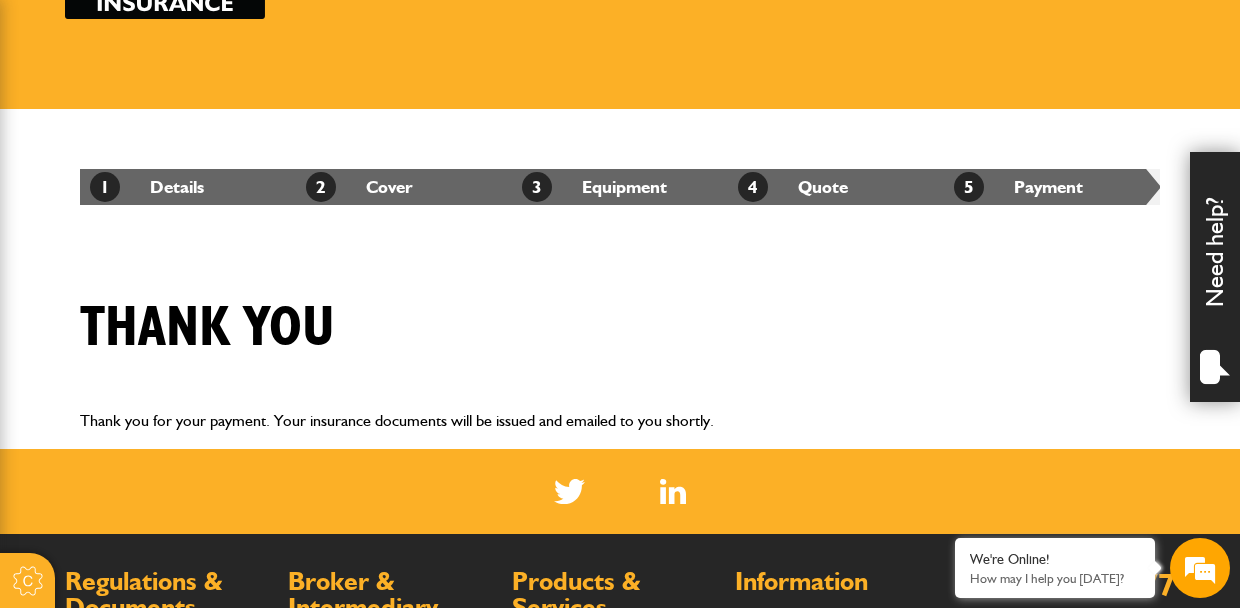 scroll, scrollTop: 269, scrollLeft: 0, axis: vertical 